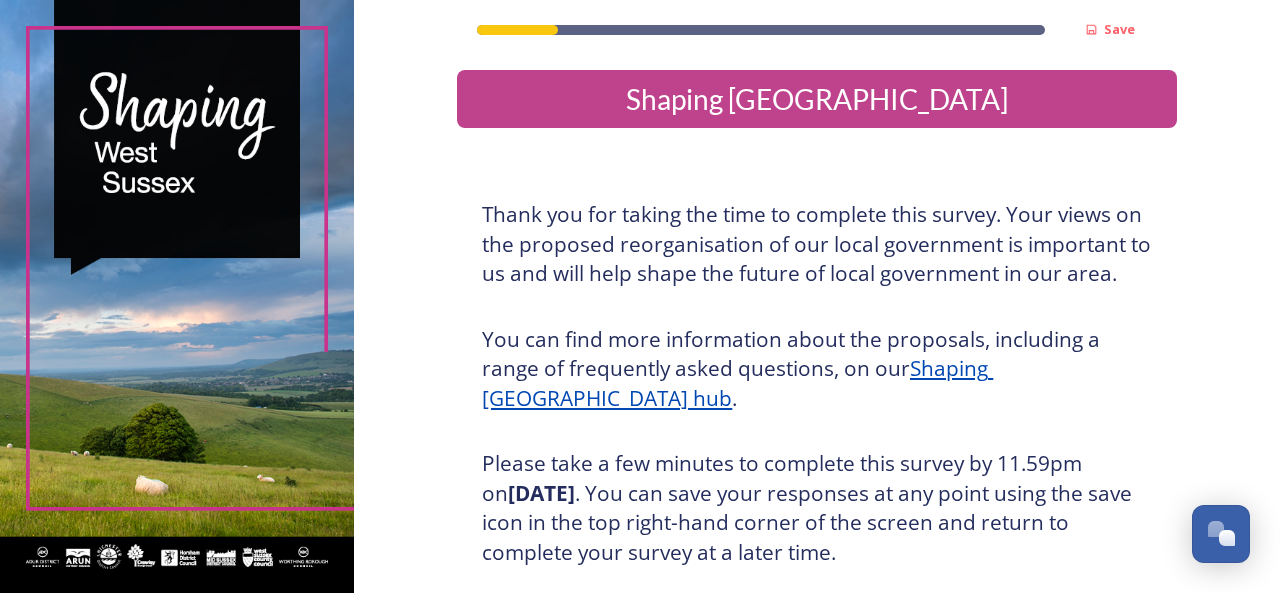scroll, scrollTop: 0, scrollLeft: 0, axis: both 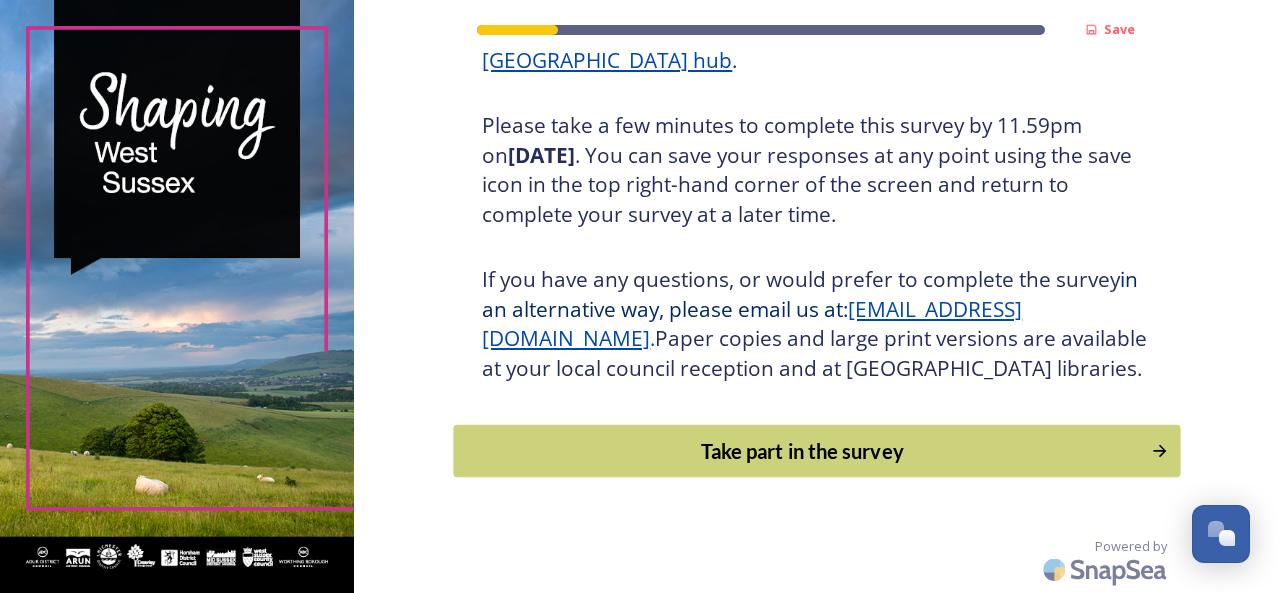 click on "Take part in the survey" at bounding box center [803, 451] 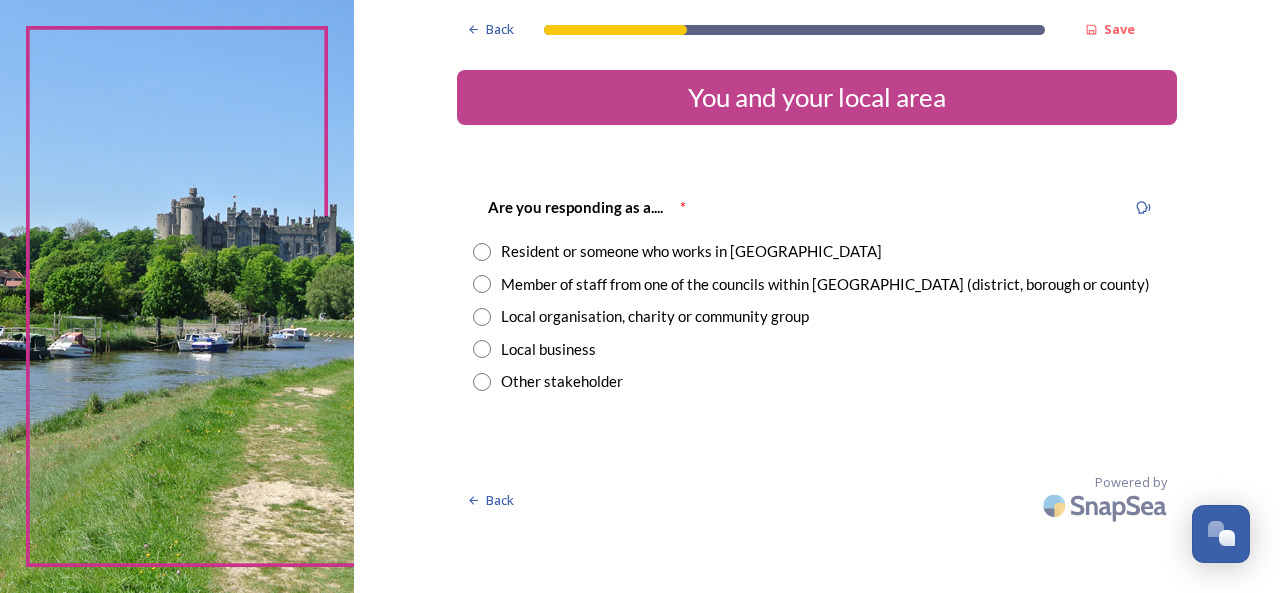 click at bounding box center [482, 252] 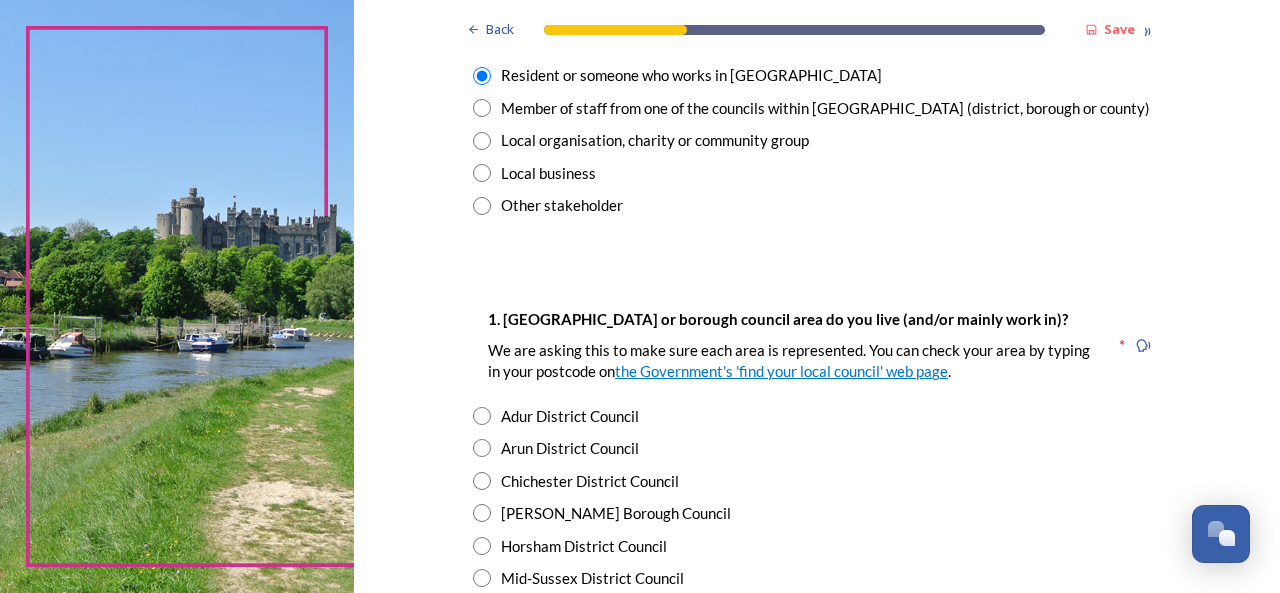 scroll, scrollTop: 200, scrollLeft: 0, axis: vertical 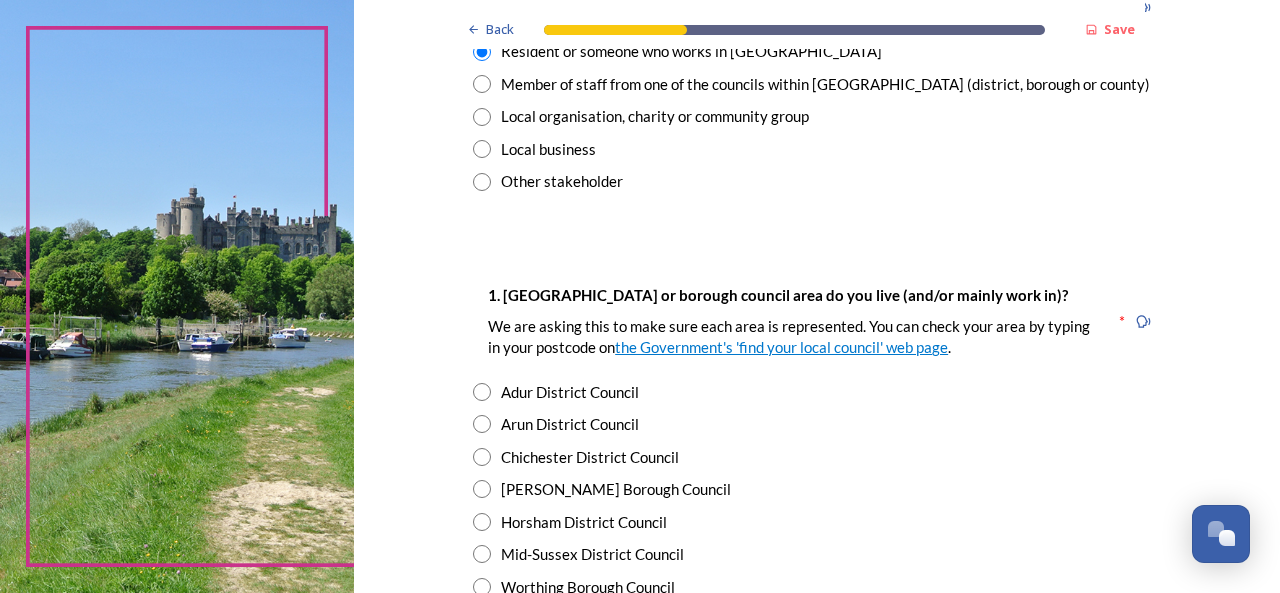 click at bounding box center (482, 392) 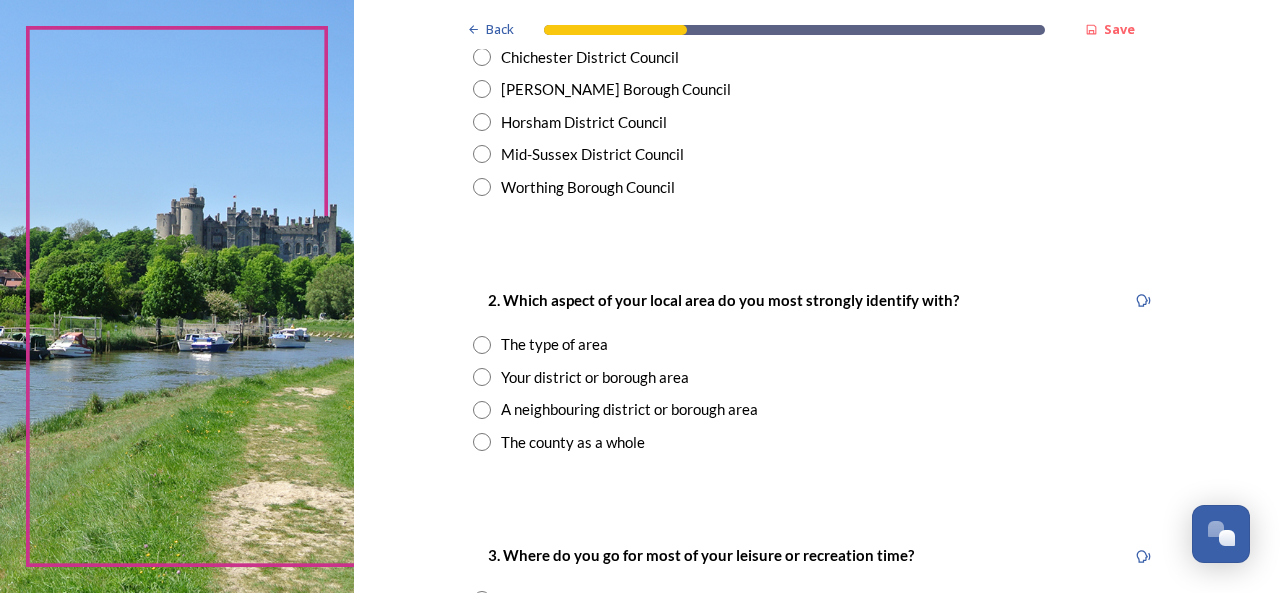 scroll, scrollTop: 700, scrollLeft: 0, axis: vertical 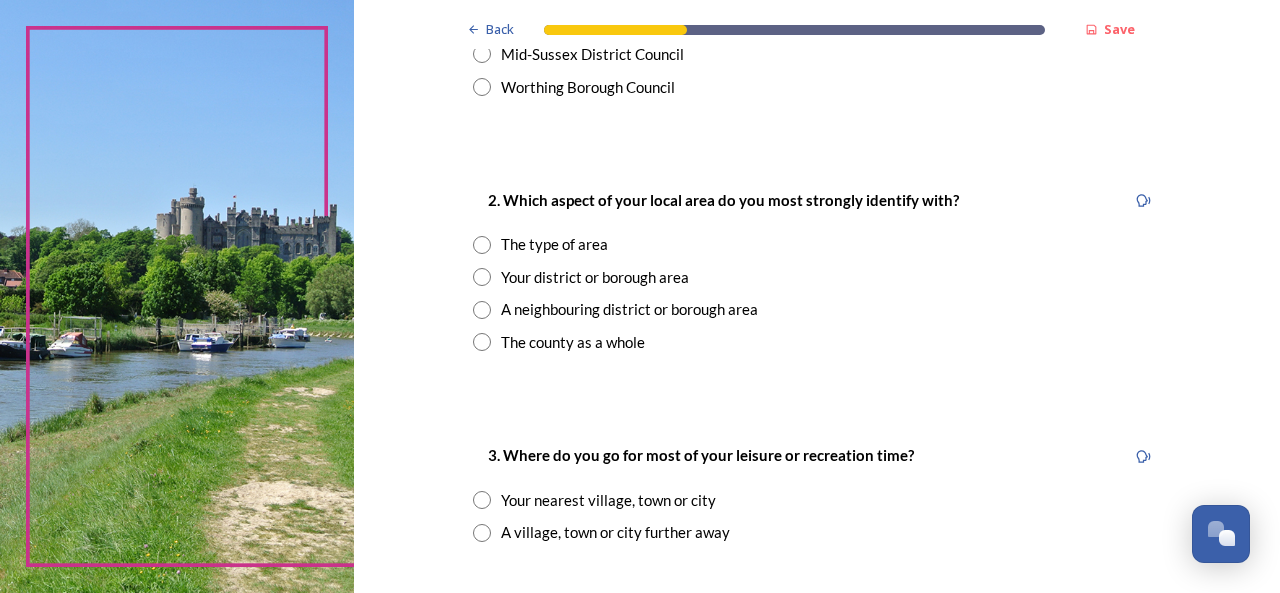 click at bounding box center (482, 245) 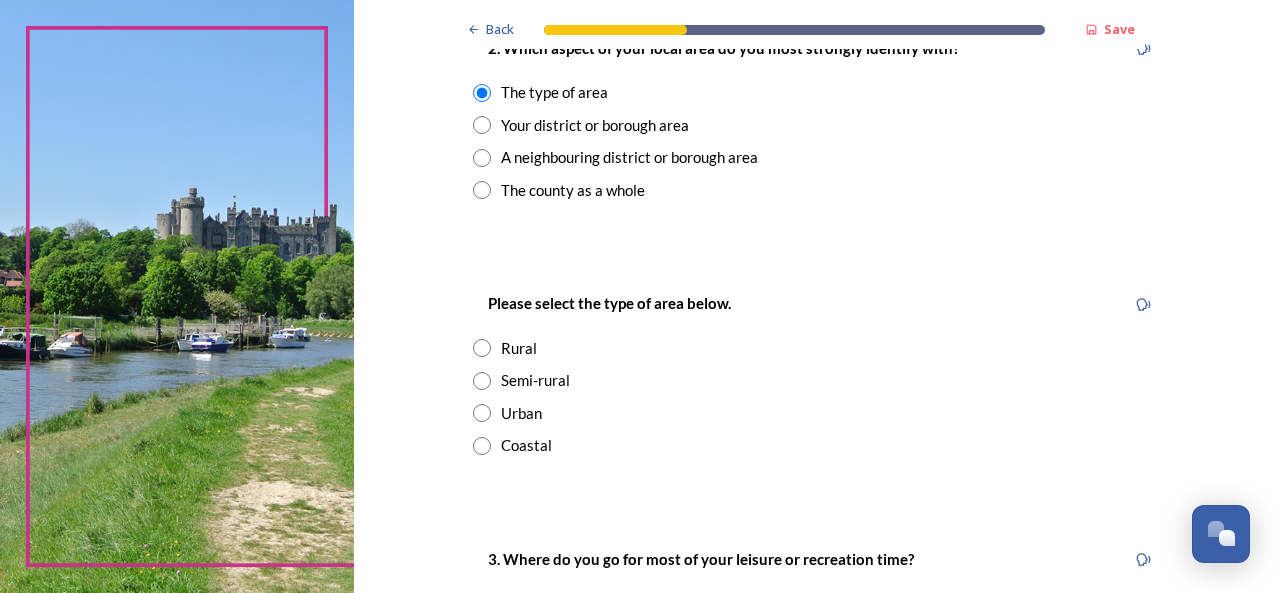 scroll, scrollTop: 900, scrollLeft: 0, axis: vertical 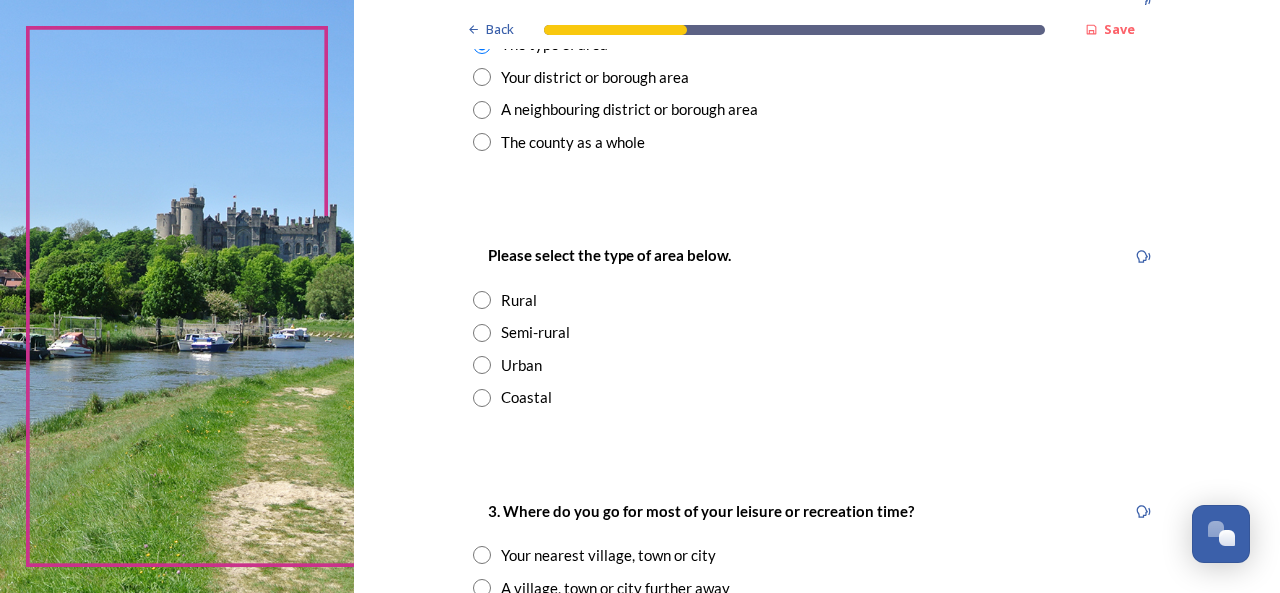 click at bounding box center [482, 398] 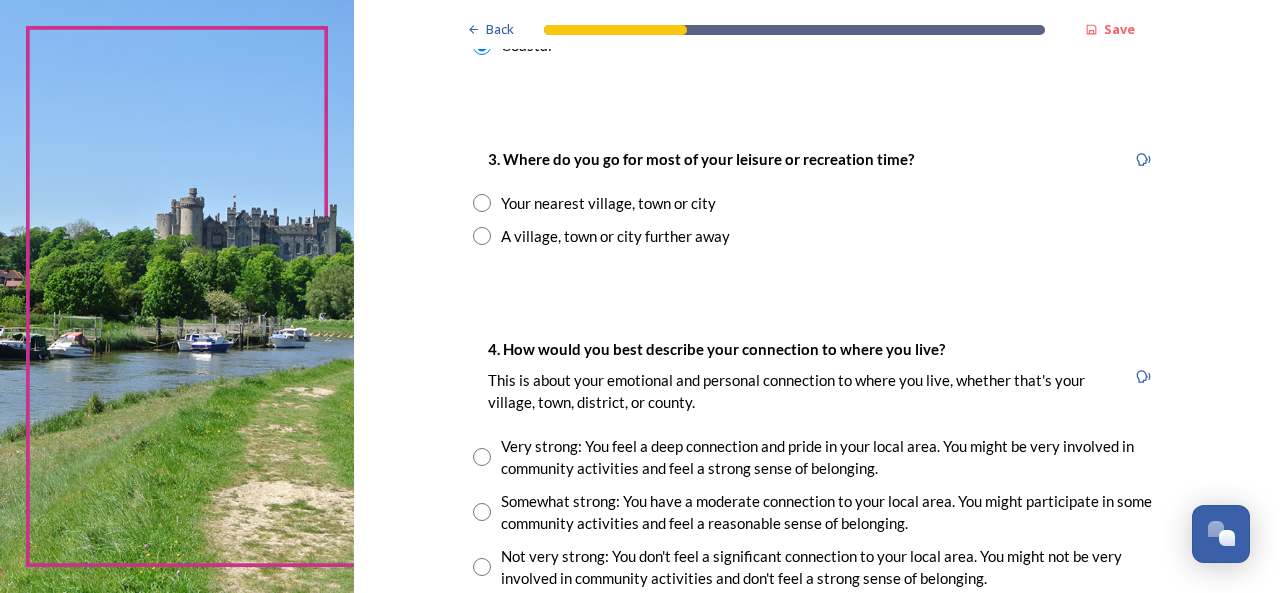 scroll, scrollTop: 1300, scrollLeft: 0, axis: vertical 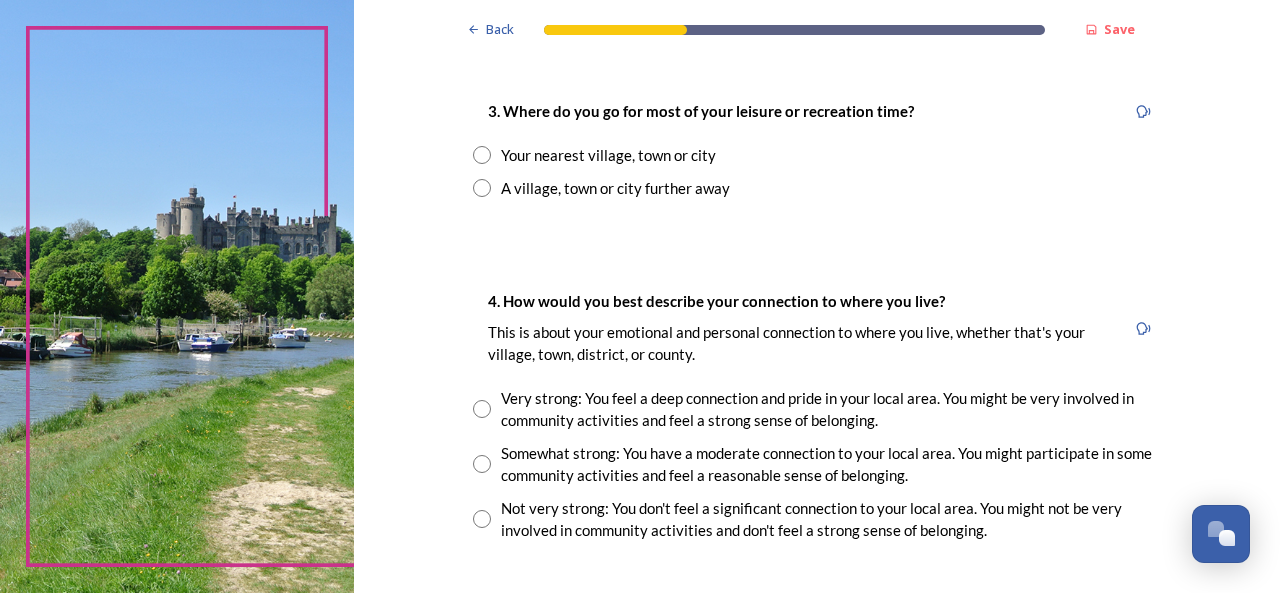 click at bounding box center (482, 155) 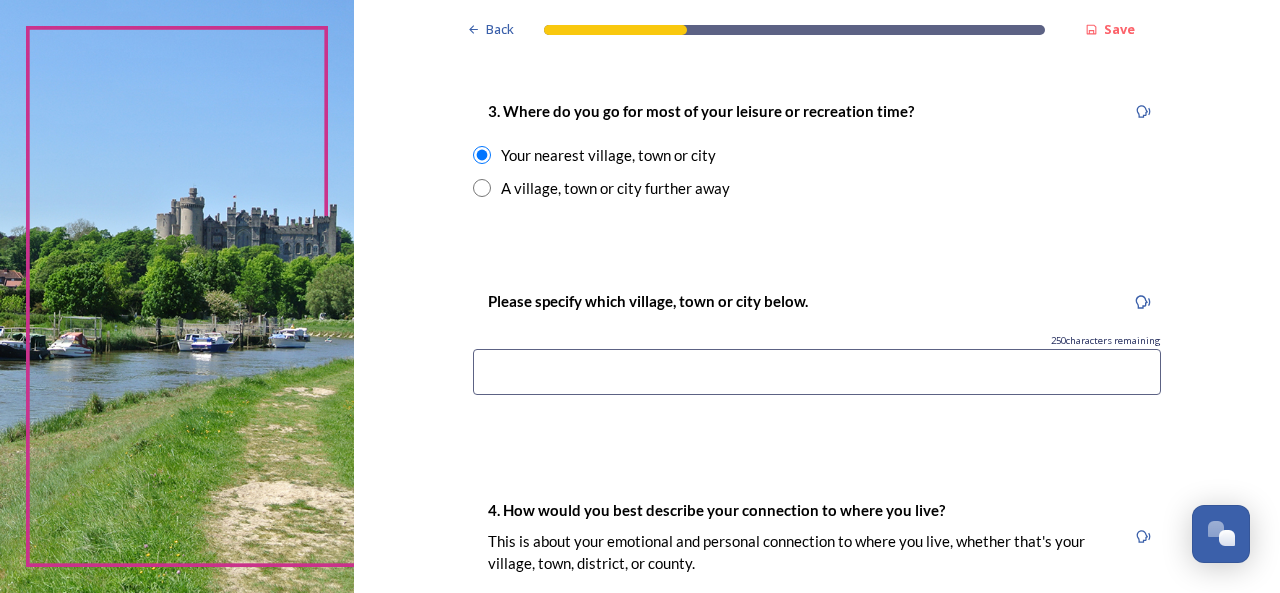 click at bounding box center [817, 372] 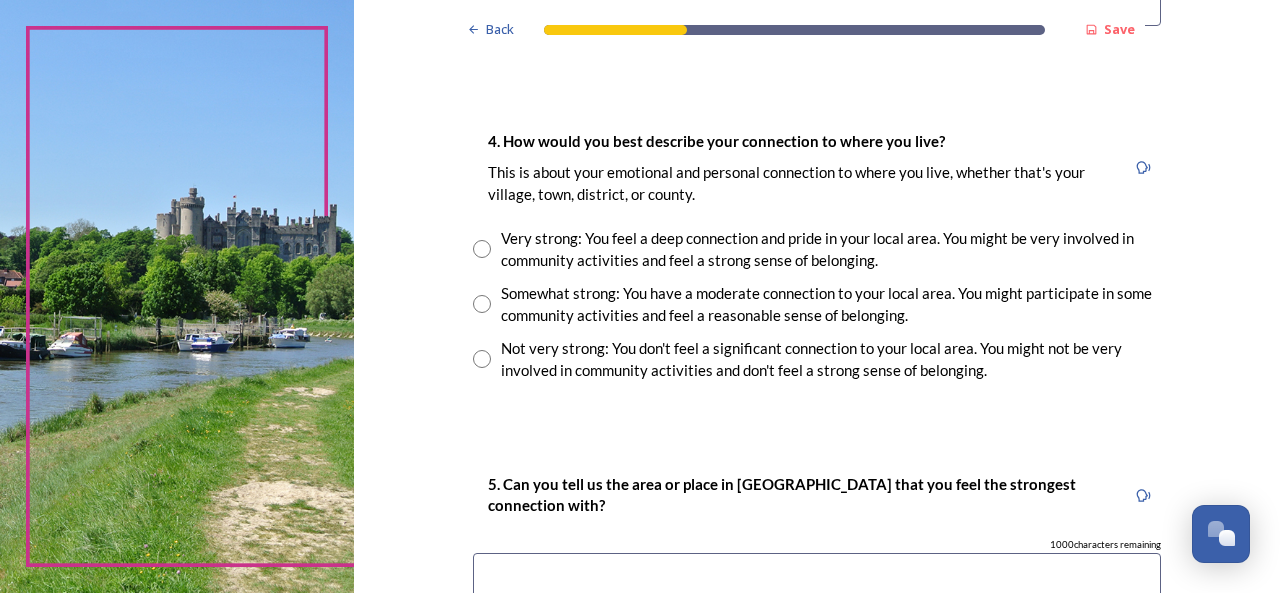 scroll, scrollTop: 1700, scrollLeft: 0, axis: vertical 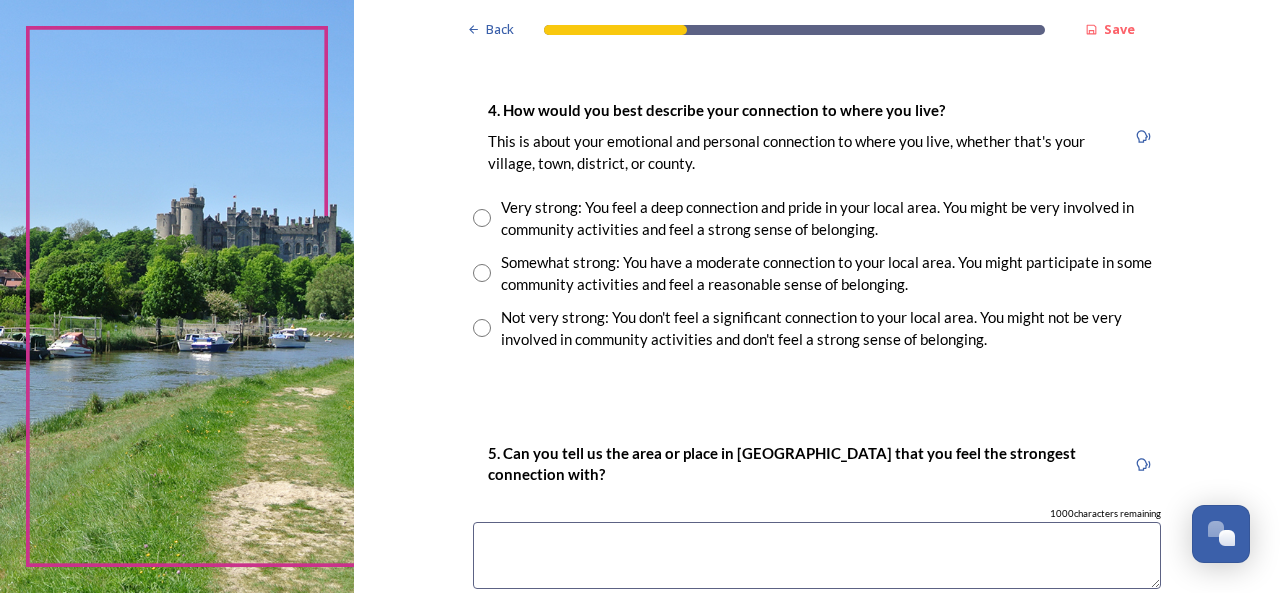 type on "Lancing village" 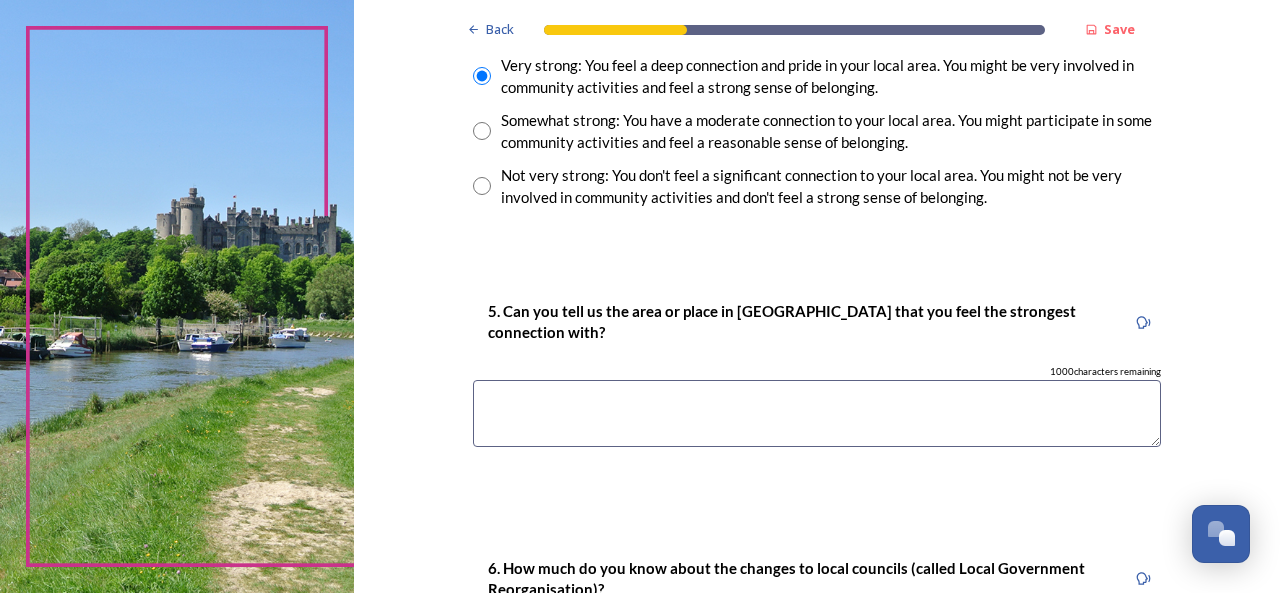scroll, scrollTop: 1900, scrollLeft: 0, axis: vertical 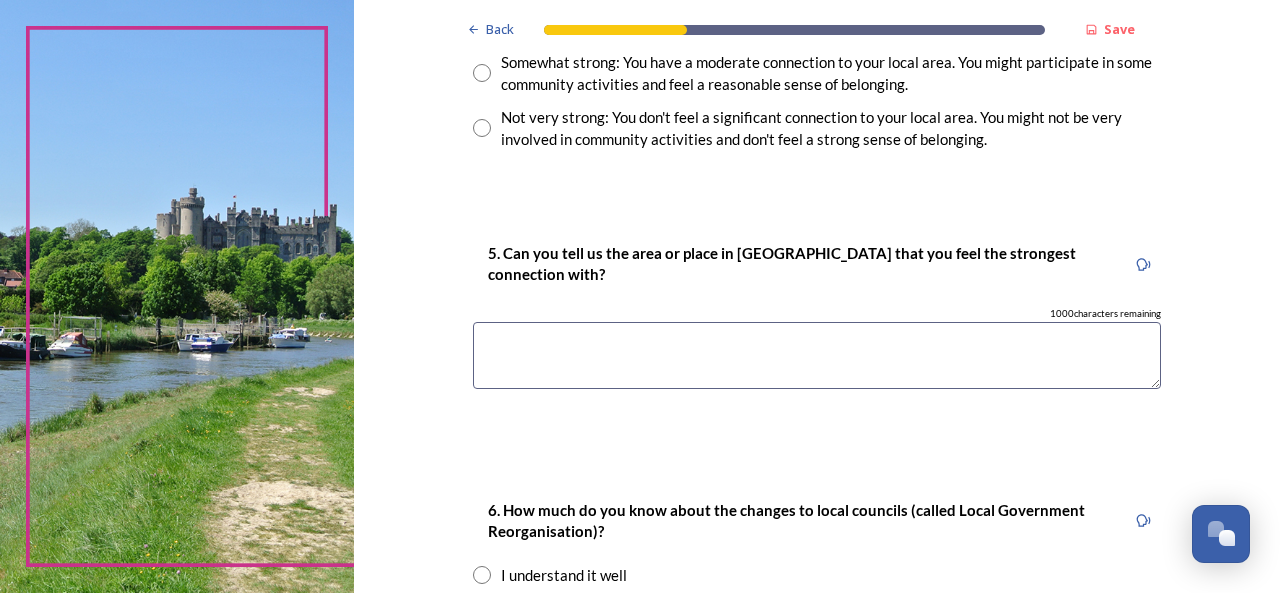 click at bounding box center (817, 355) 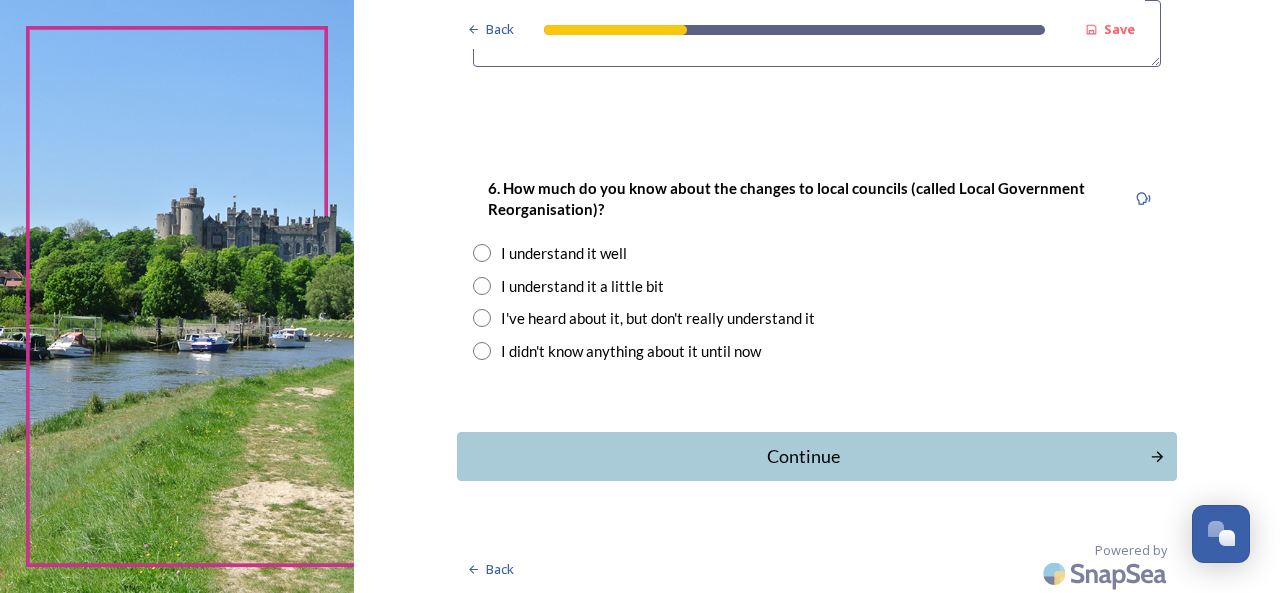 scroll, scrollTop: 2224, scrollLeft: 0, axis: vertical 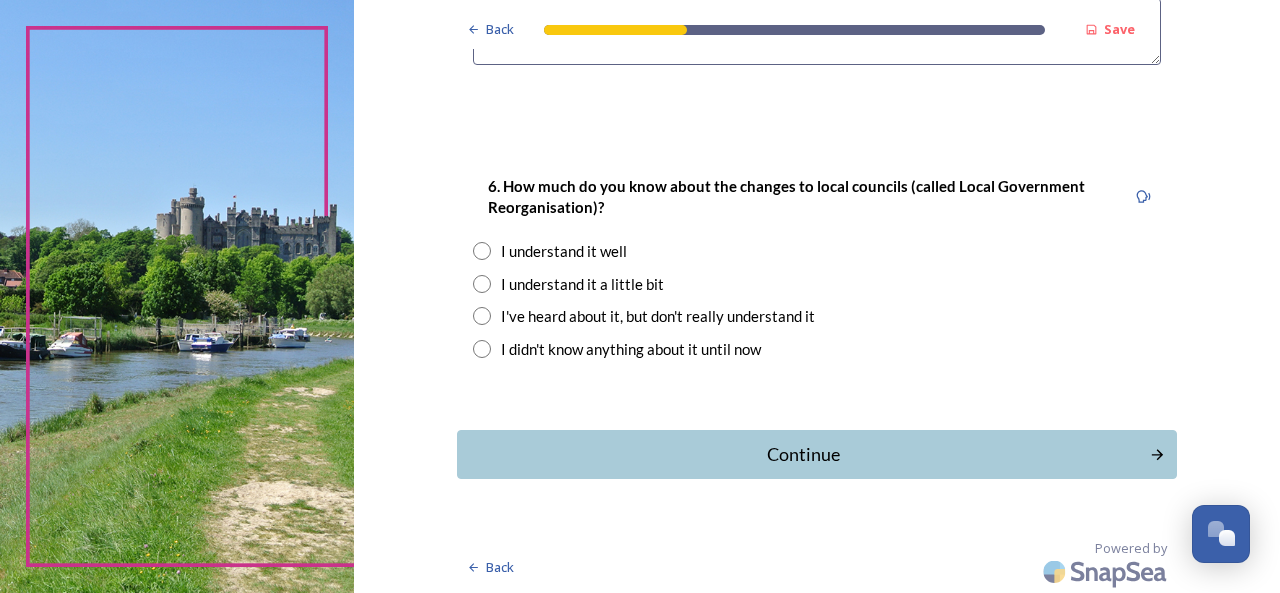 type on "Lancing and Adur" 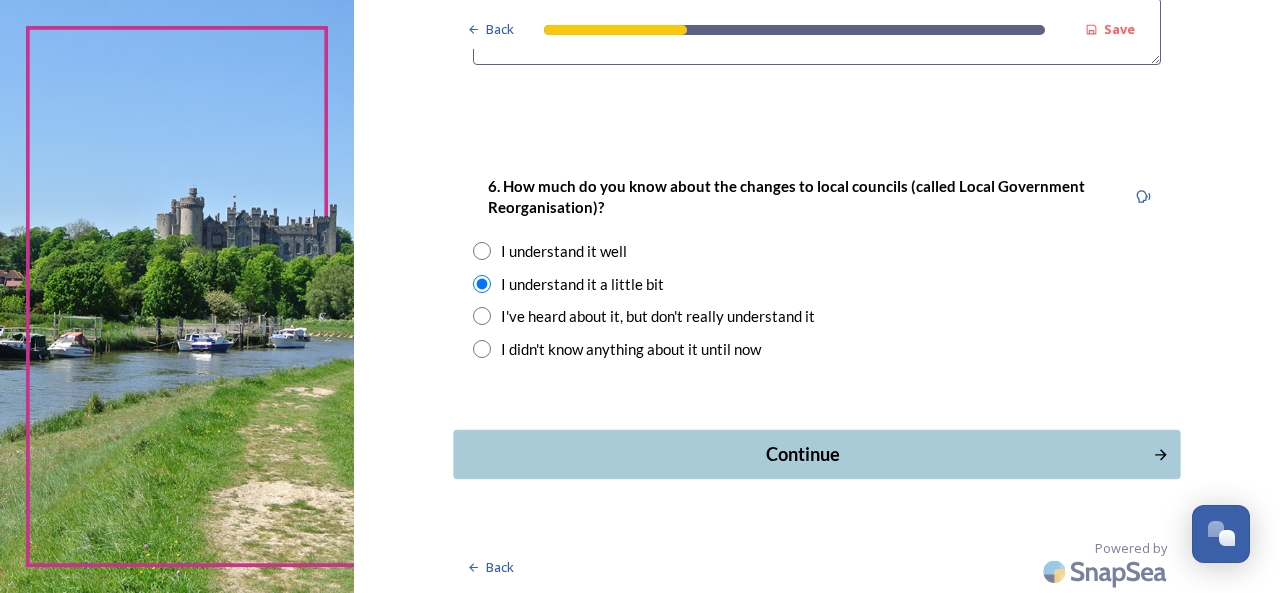 click on "Continue" at bounding box center [803, 454] 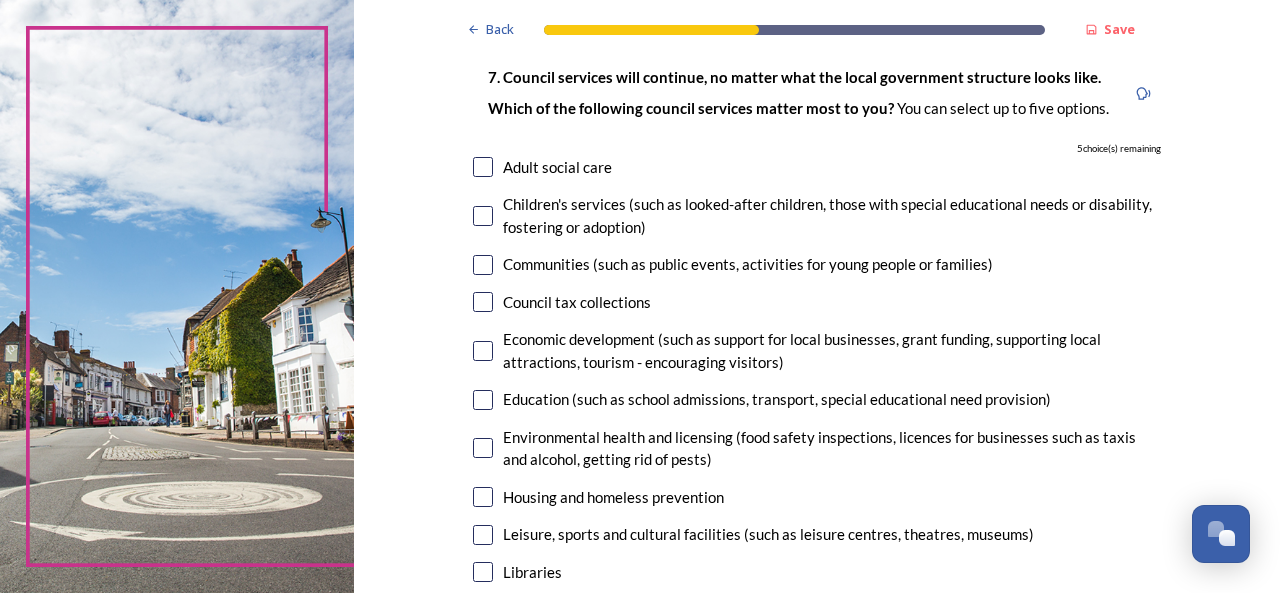 scroll, scrollTop: 100, scrollLeft: 0, axis: vertical 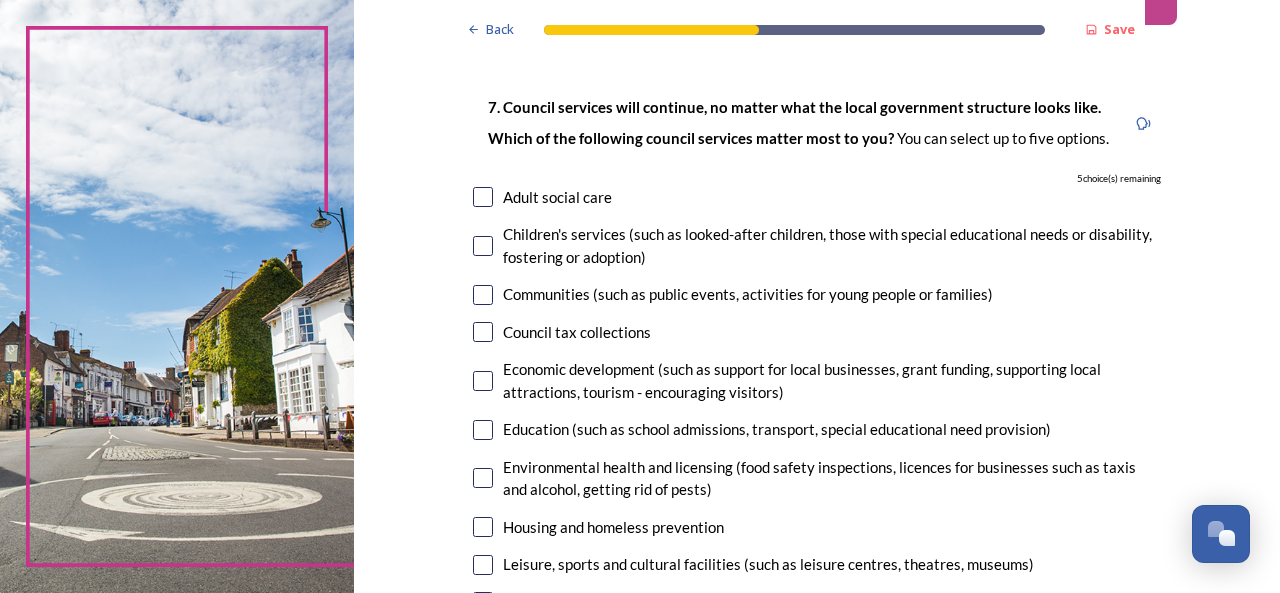 click at bounding box center (483, 197) 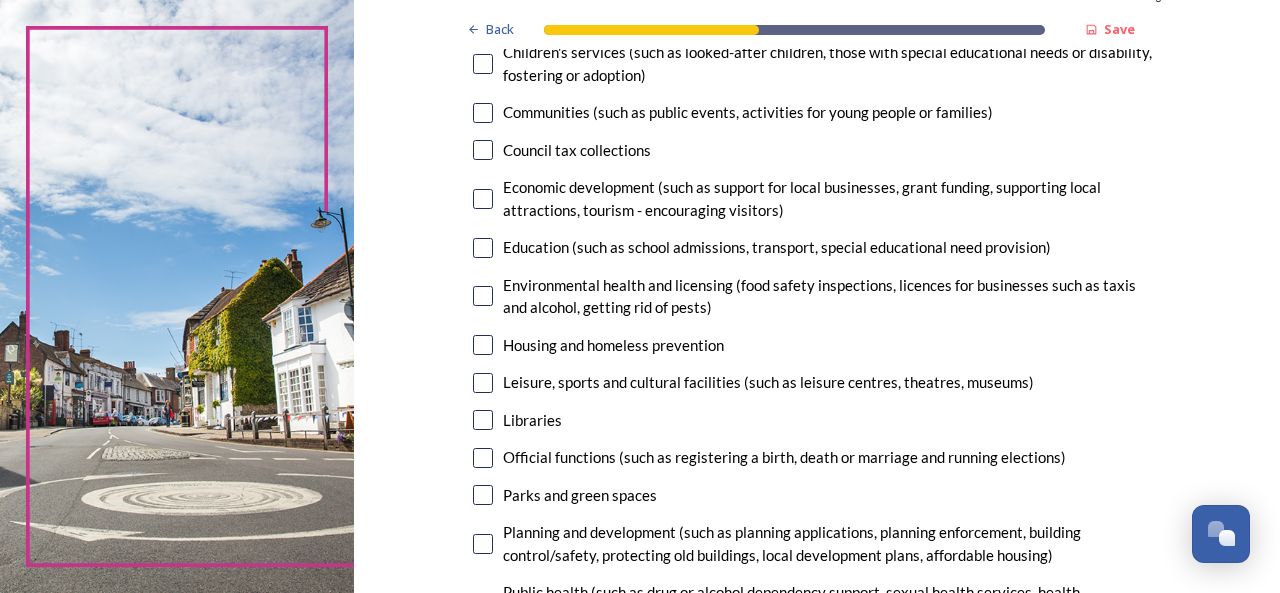 scroll, scrollTop: 300, scrollLeft: 0, axis: vertical 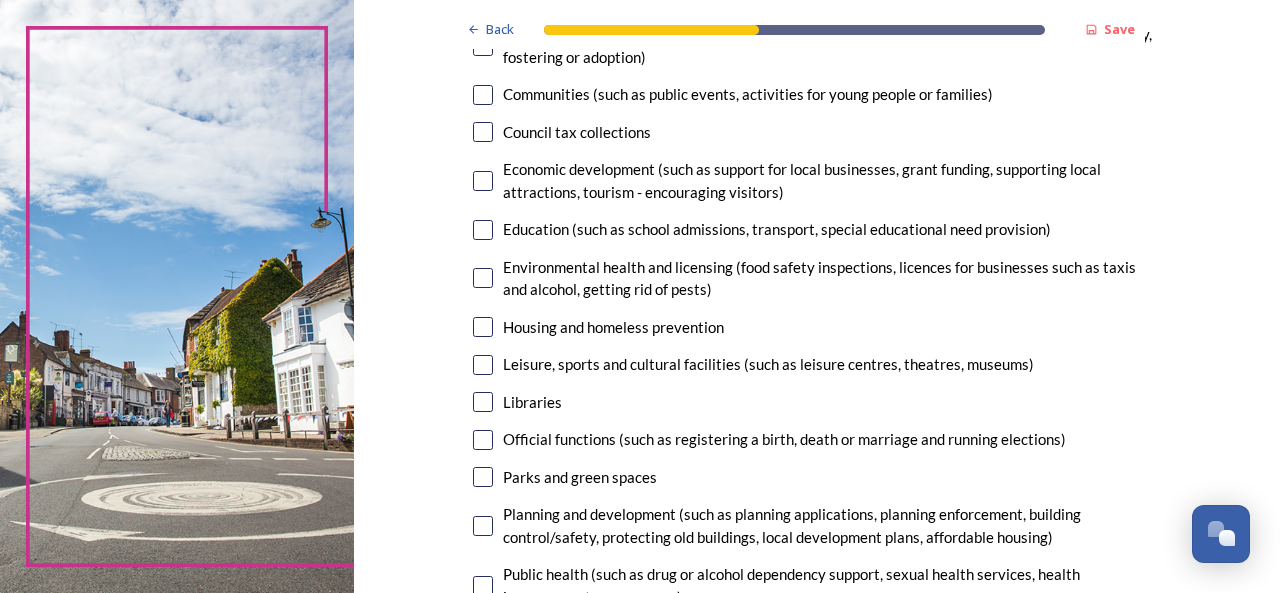 click at bounding box center [483, 327] 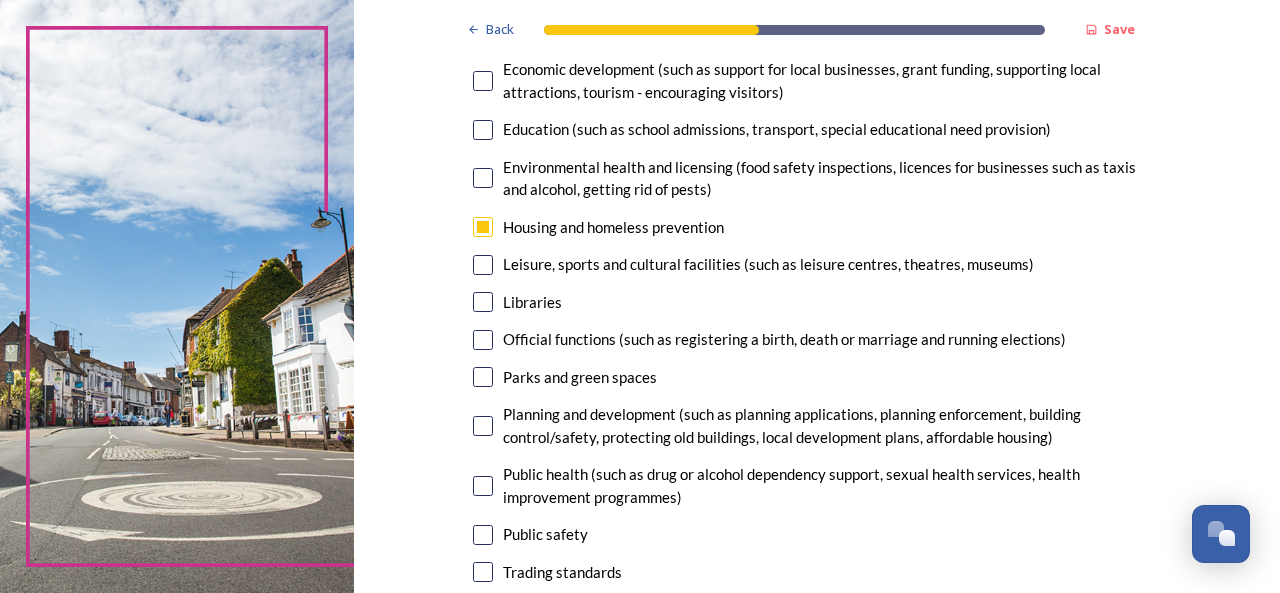 scroll, scrollTop: 500, scrollLeft: 0, axis: vertical 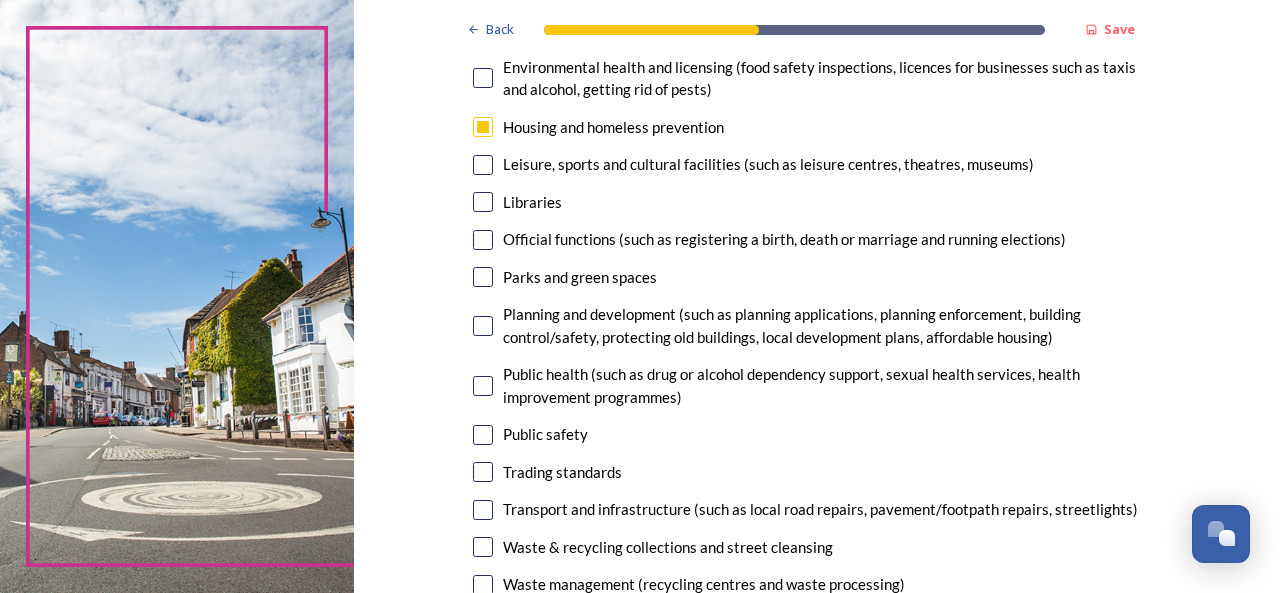 click at bounding box center (483, 326) 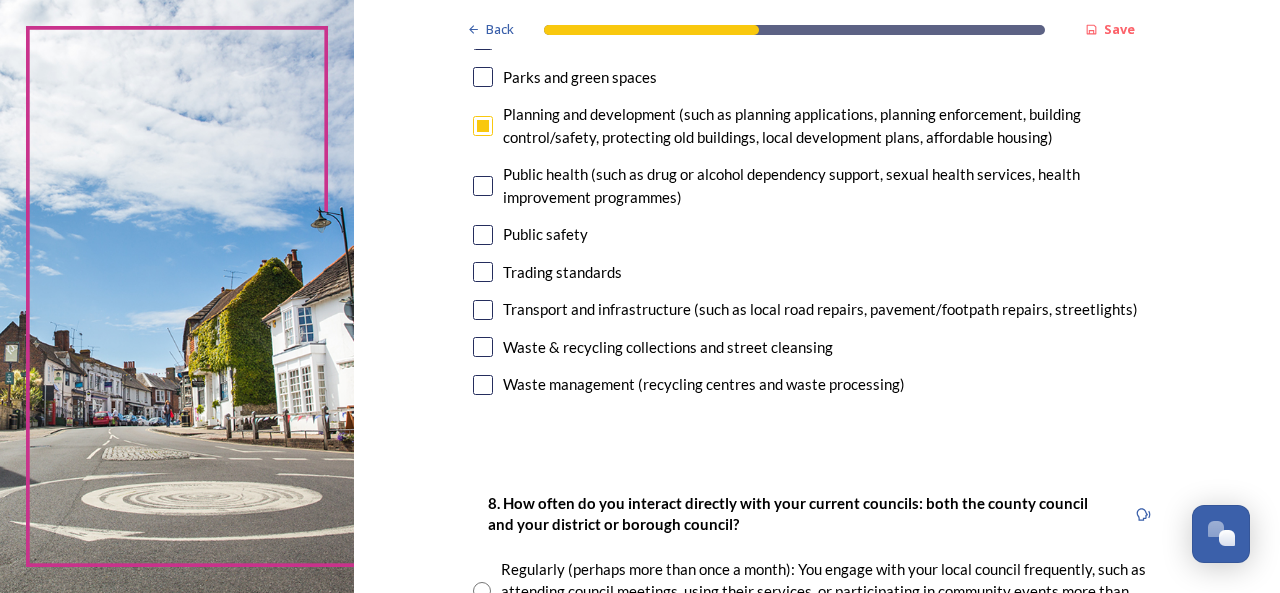 scroll, scrollTop: 600, scrollLeft: 0, axis: vertical 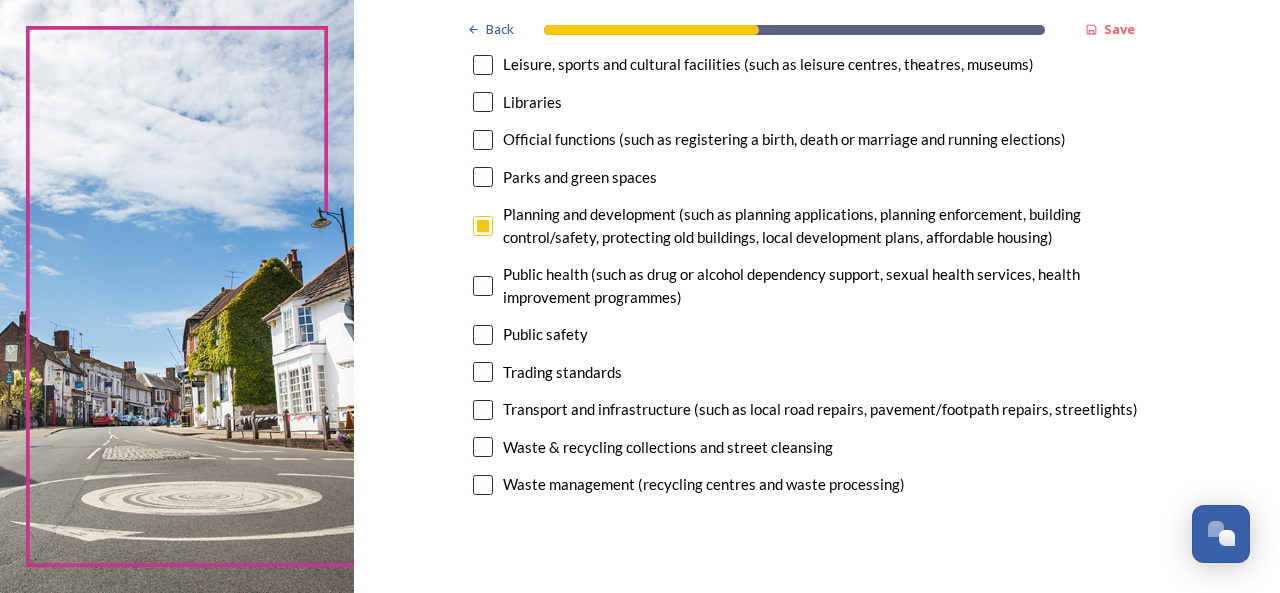 click at bounding box center (483, 286) 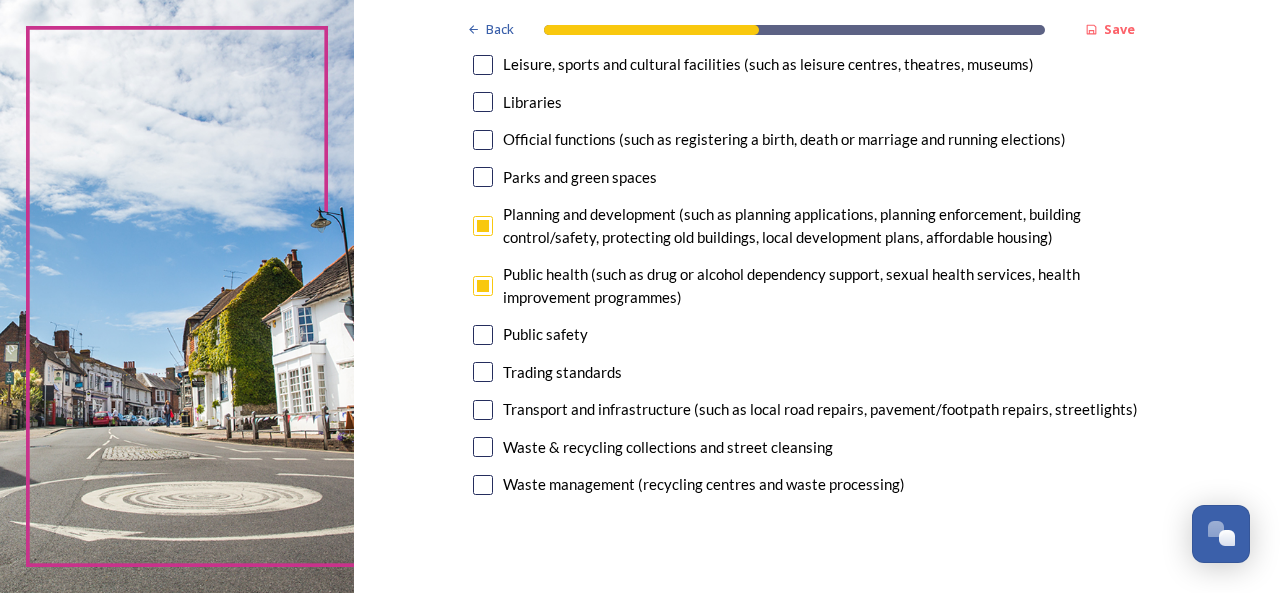 click at bounding box center [483, 335] 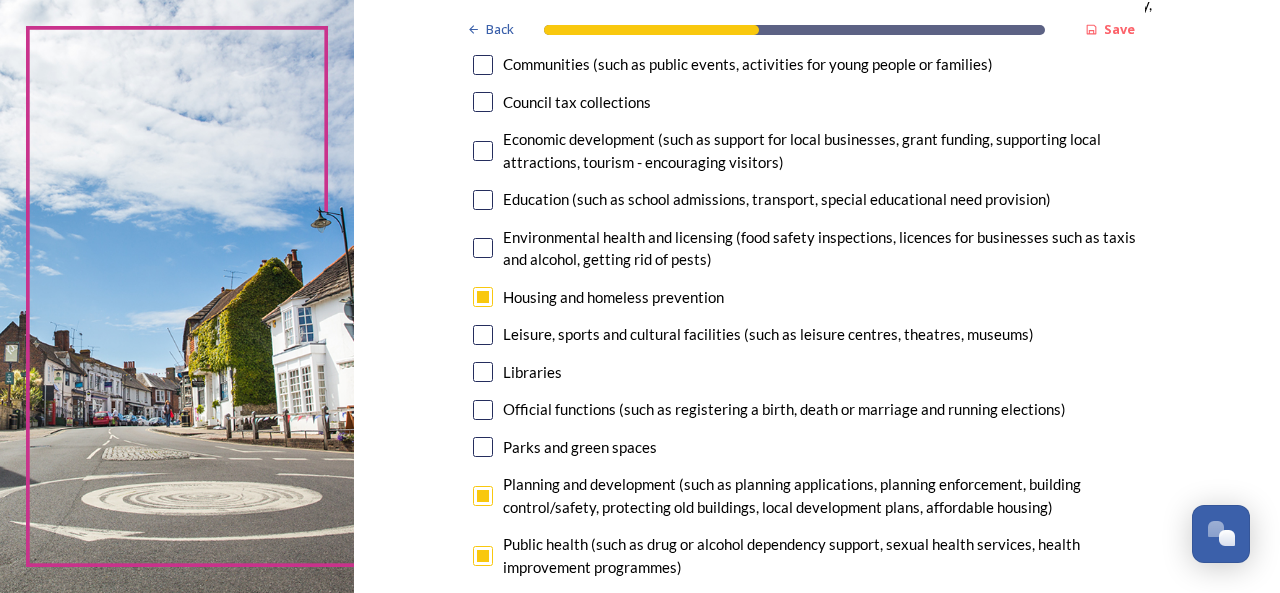 scroll, scrollTop: 300, scrollLeft: 0, axis: vertical 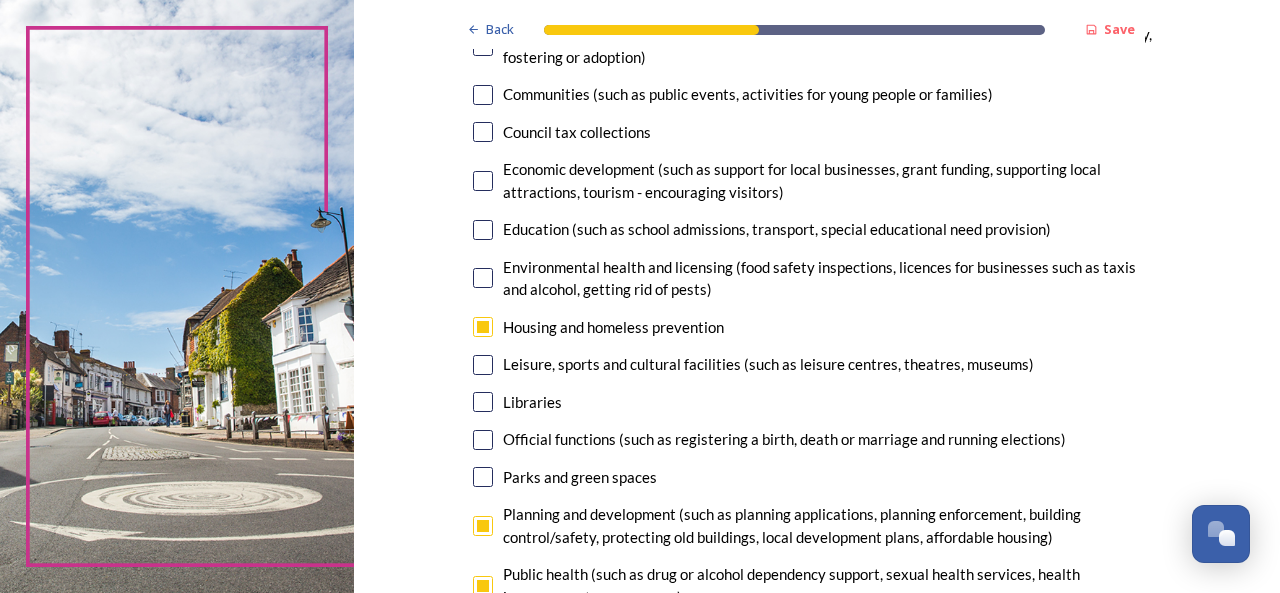click at bounding box center [483, 181] 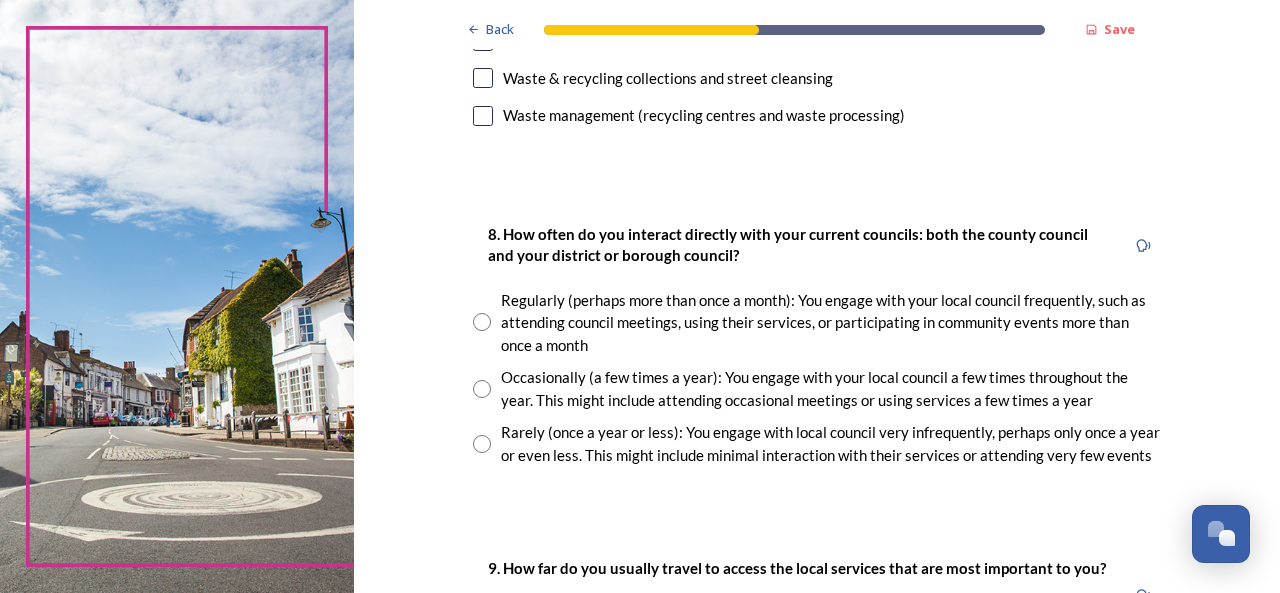 scroll, scrollTop: 1000, scrollLeft: 0, axis: vertical 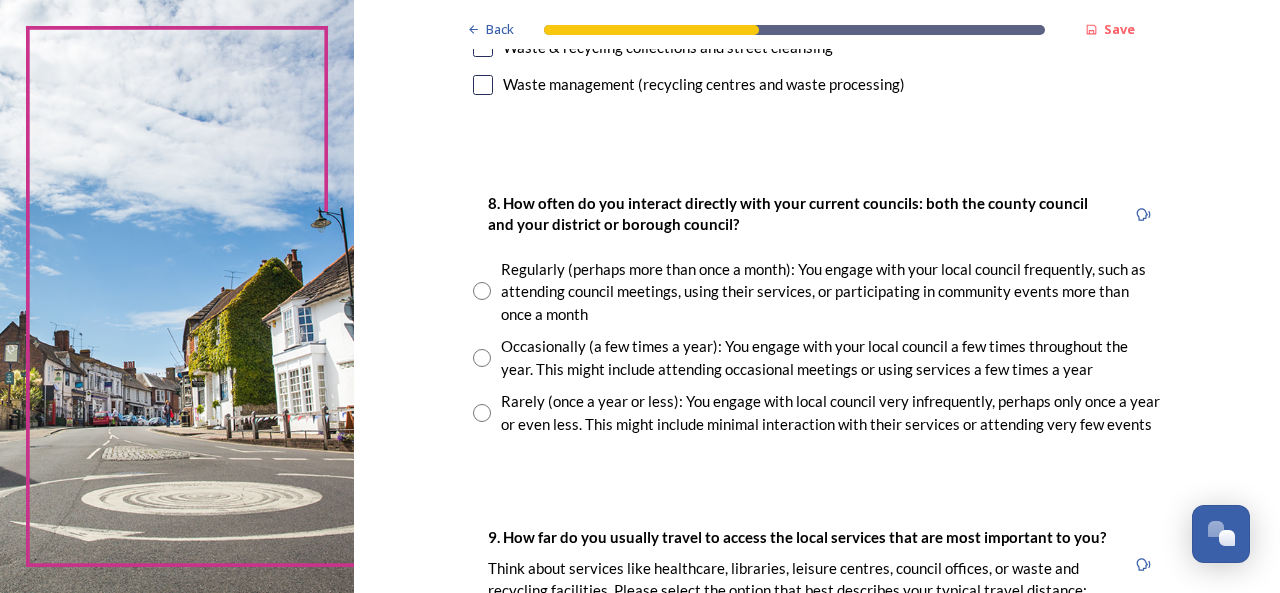 click at bounding box center [482, 358] 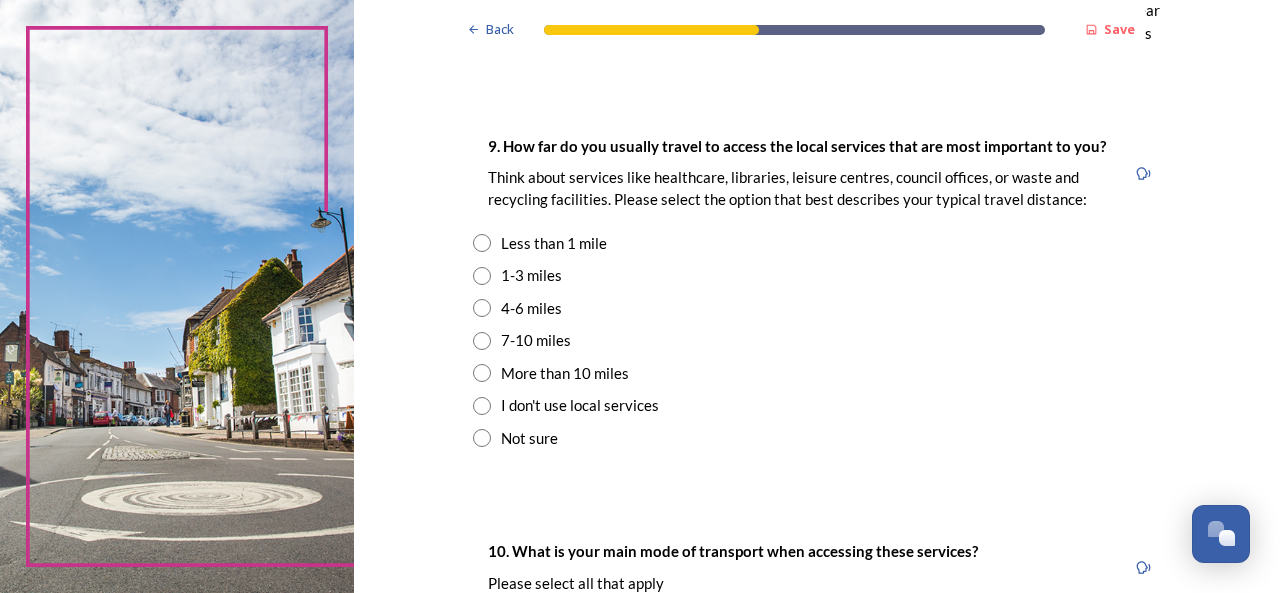 scroll, scrollTop: 1400, scrollLeft: 0, axis: vertical 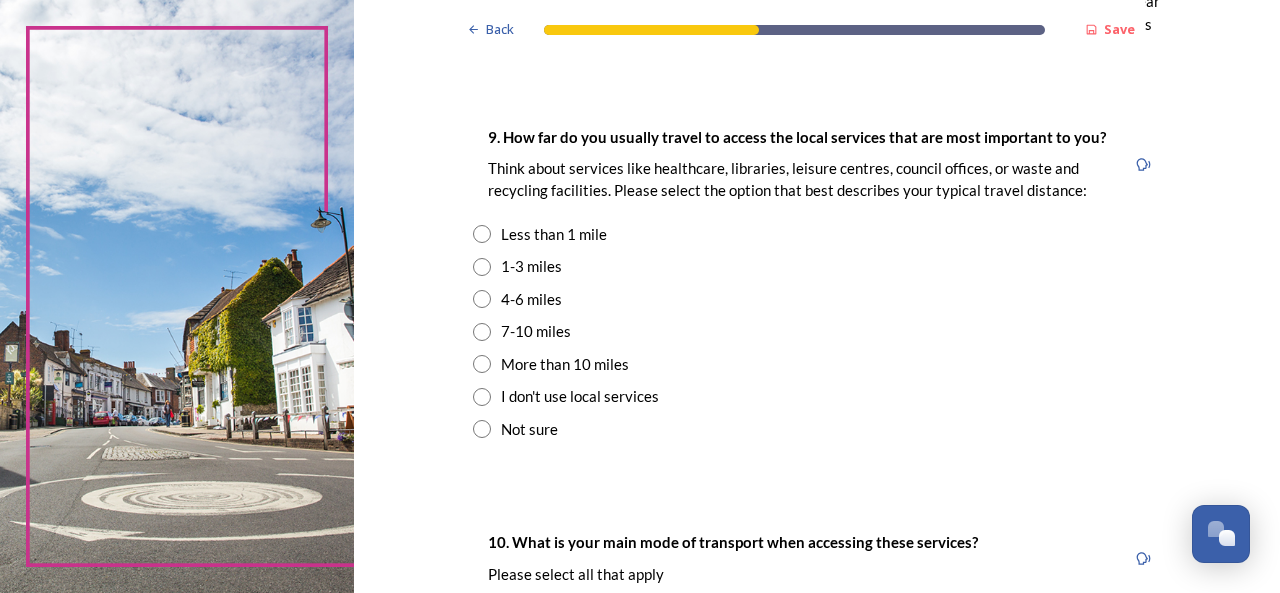 click at bounding box center [482, 364] 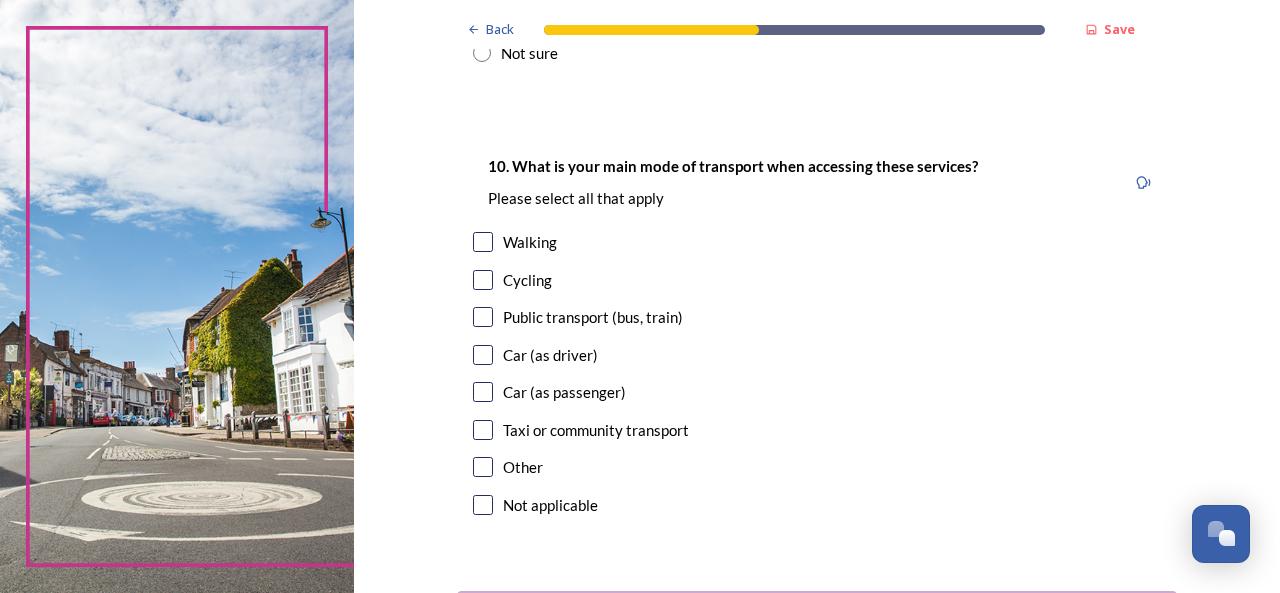 scroll, scrollTop: 1800, scrollLeft: 0, axis: vertical 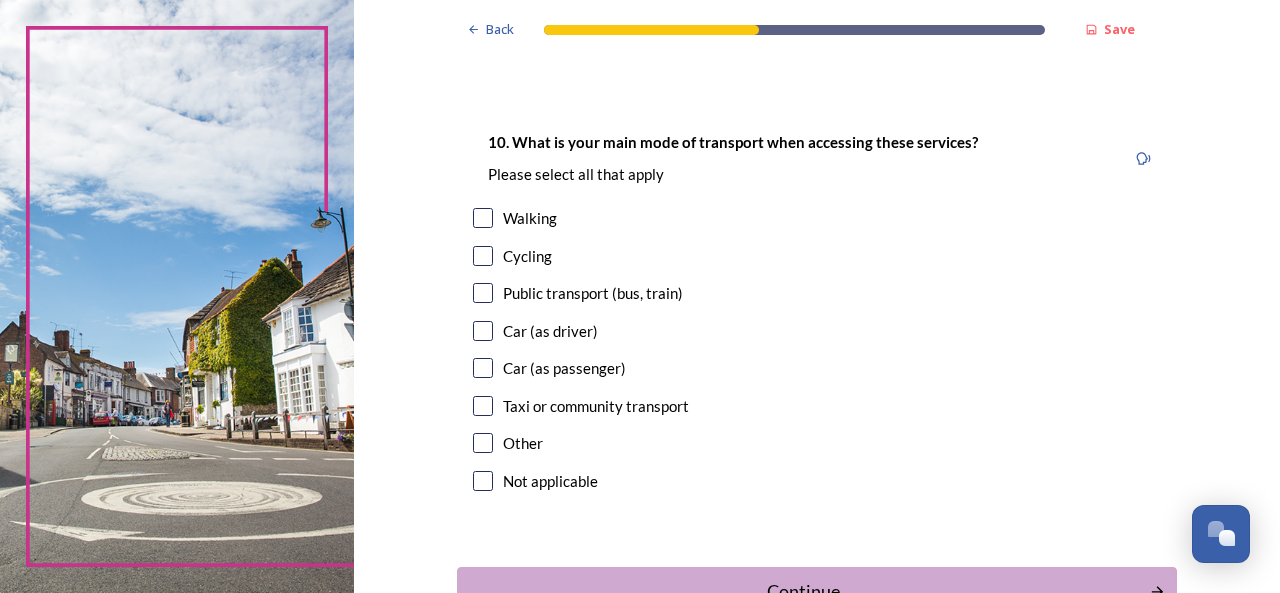 click at bounding box center [483, 293] 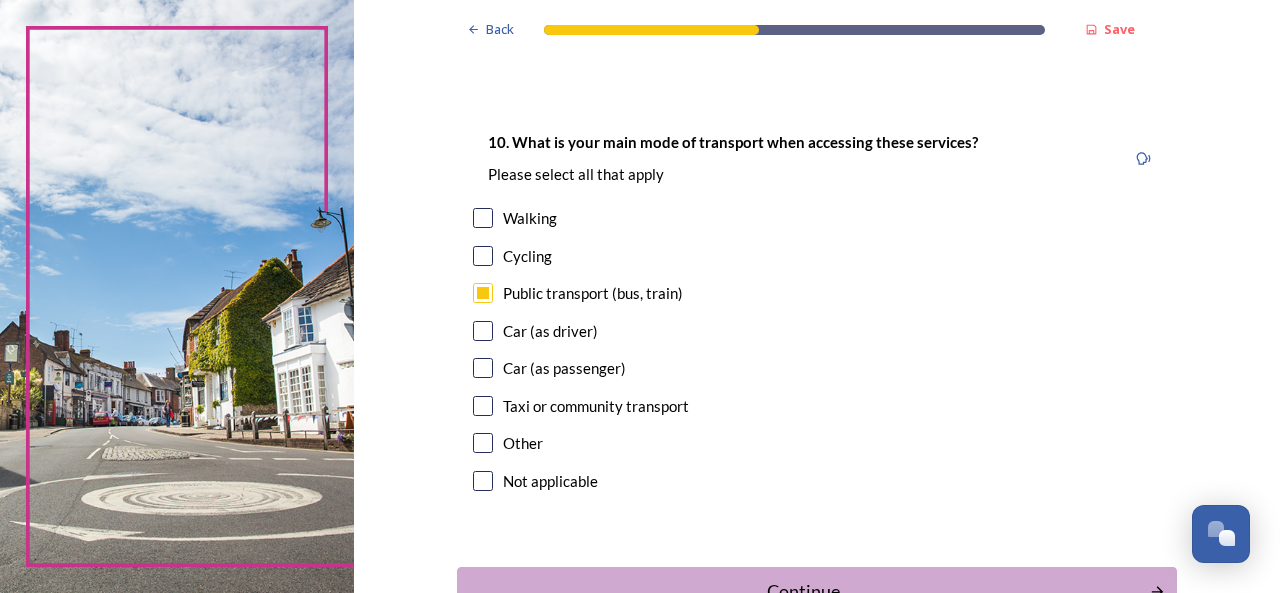 click at bounding box center (483, 331) 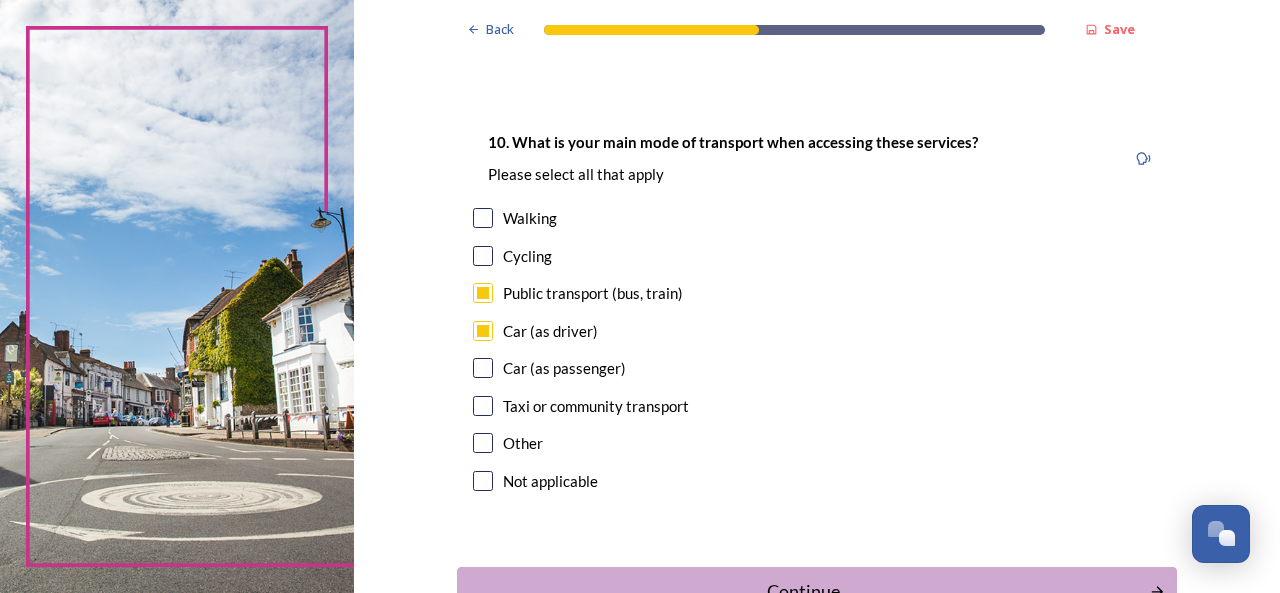 click at bounding box center (483, 368) 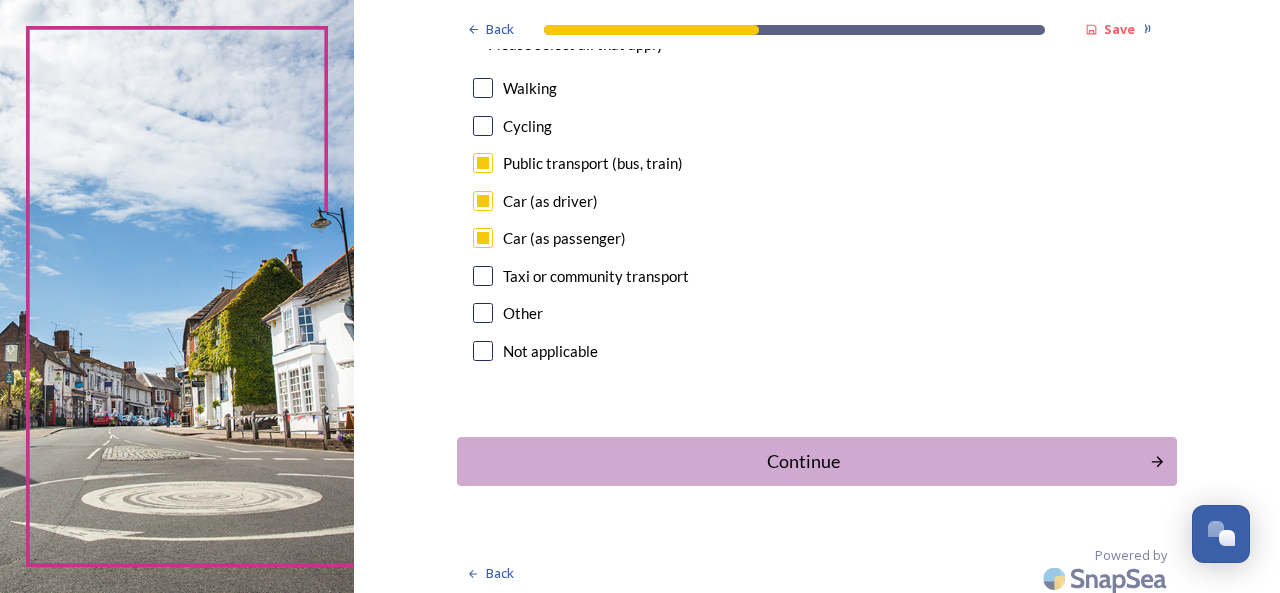 scroll, scrollTop: 1938, scrollLeft: 0, axis: vertical 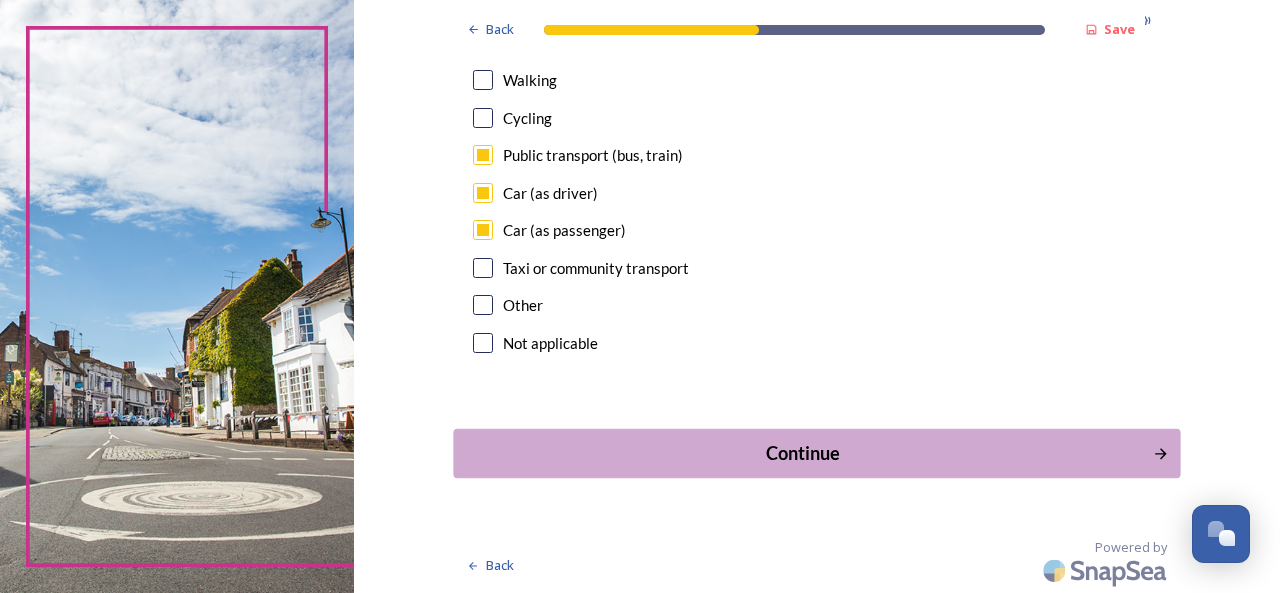 click on "Continue" at bounding box center [803, 453] 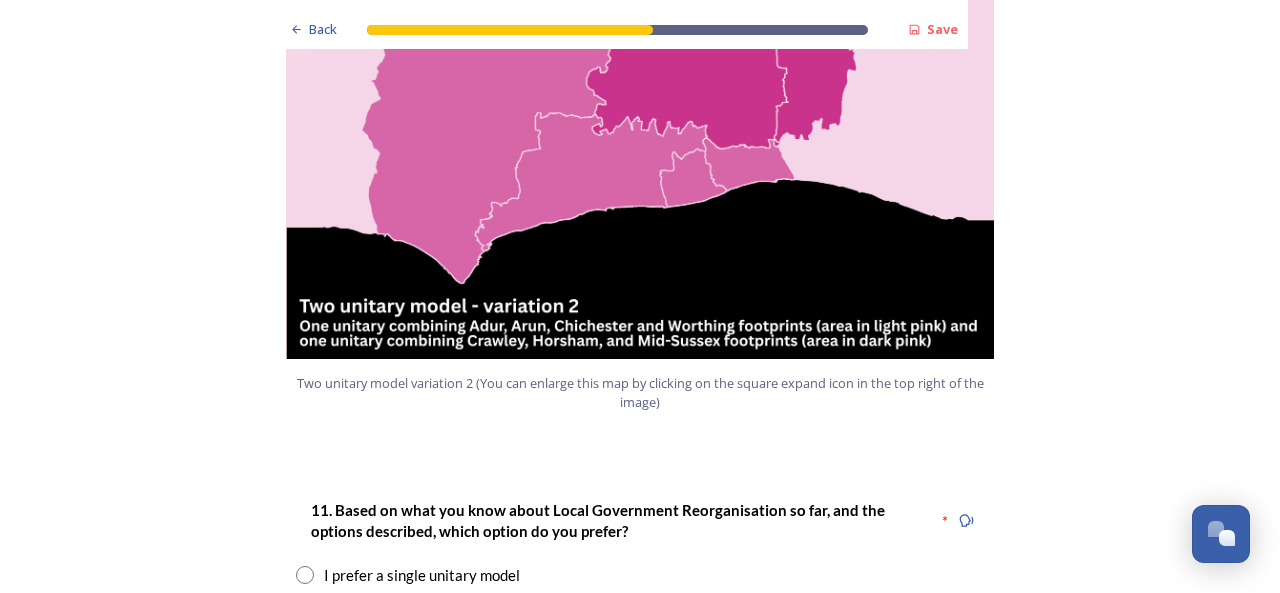 scroll, scrollTop: 2400, scrollLeft: 0, axis: vertical 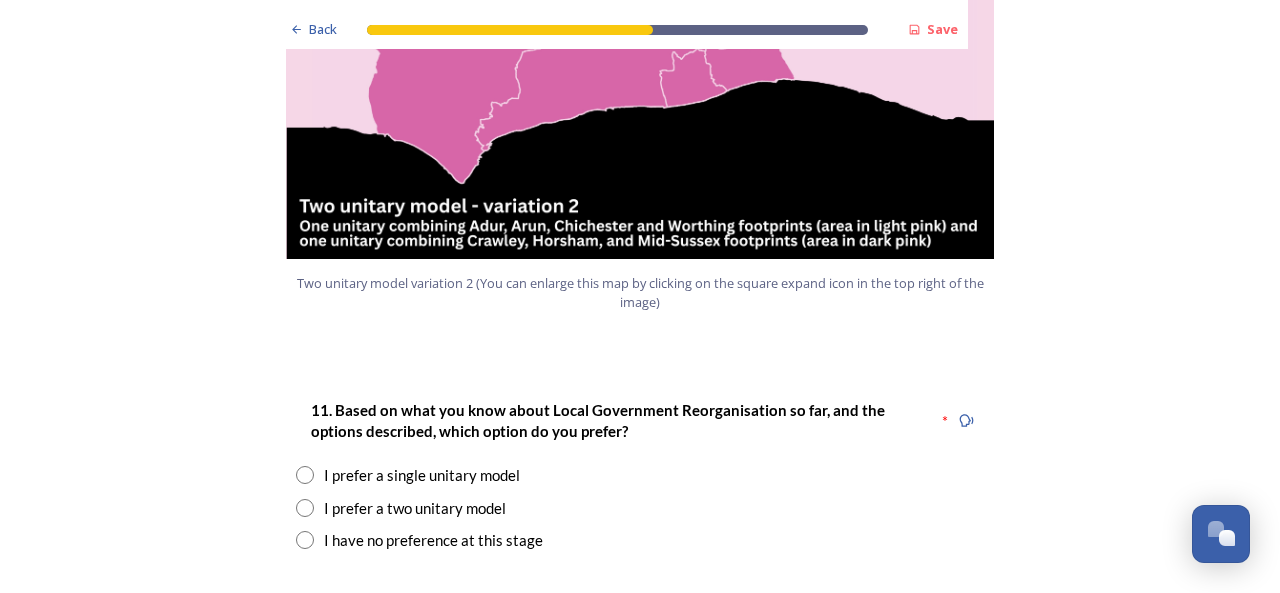 click at bounding box center (305, 508) 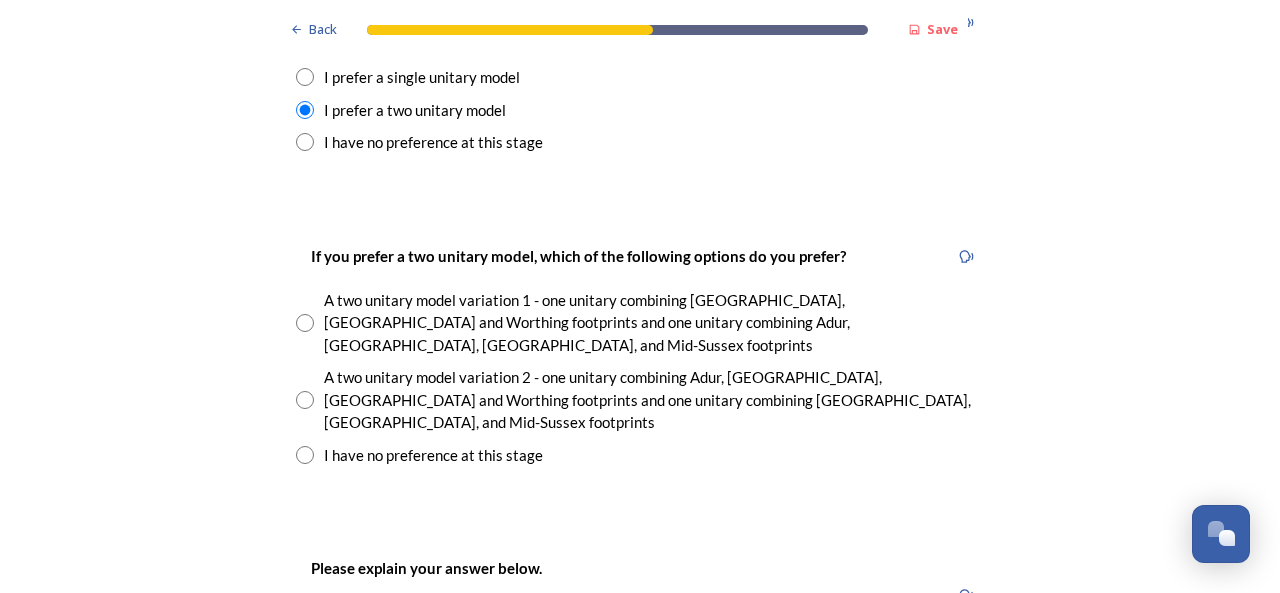 scroll, scrollTop: 2800, scrollLeft: 0, axis: vertical 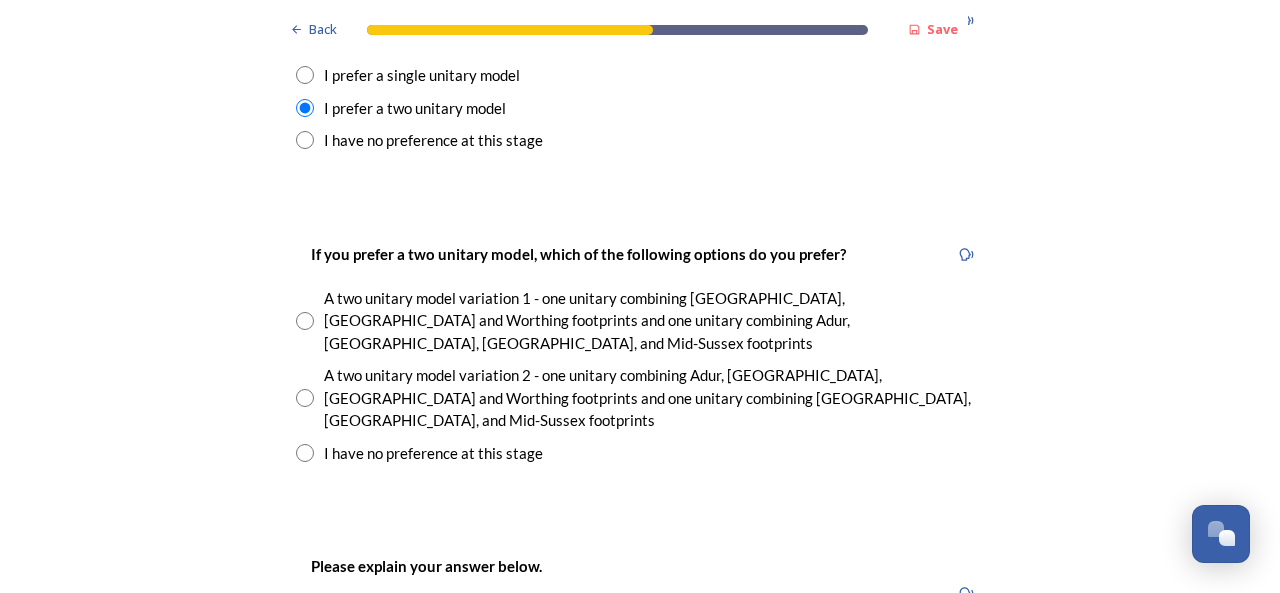 click at bounding box center (305, 398) 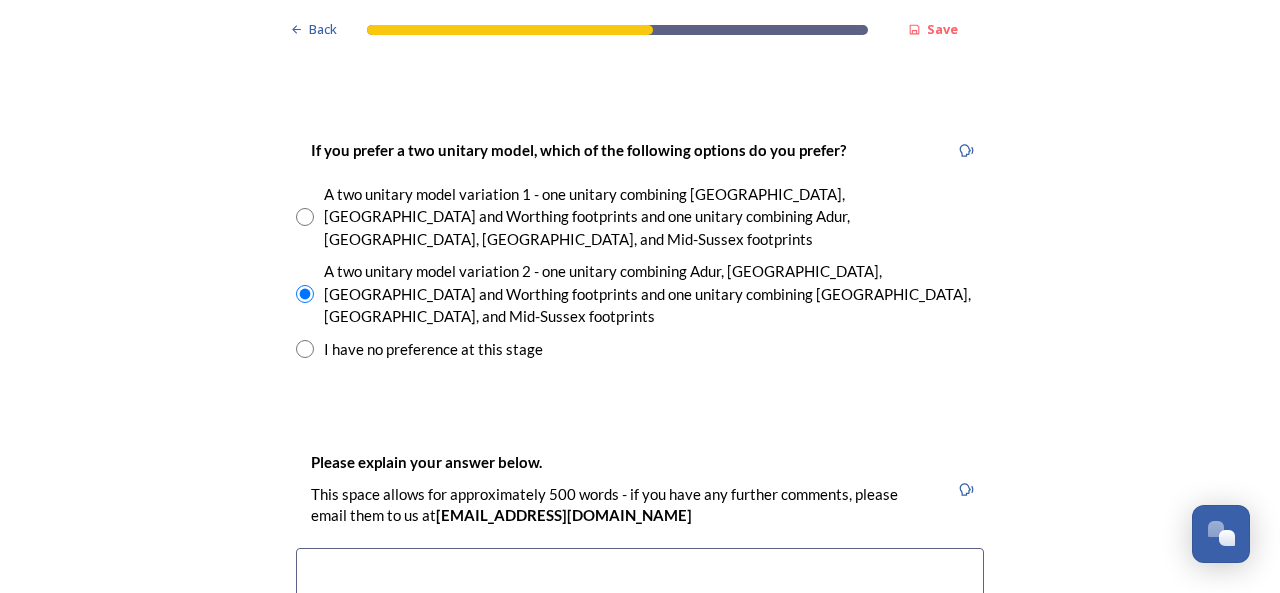 scroll, scrollTop: 3000, scrollLeft: 0, axis: vertical 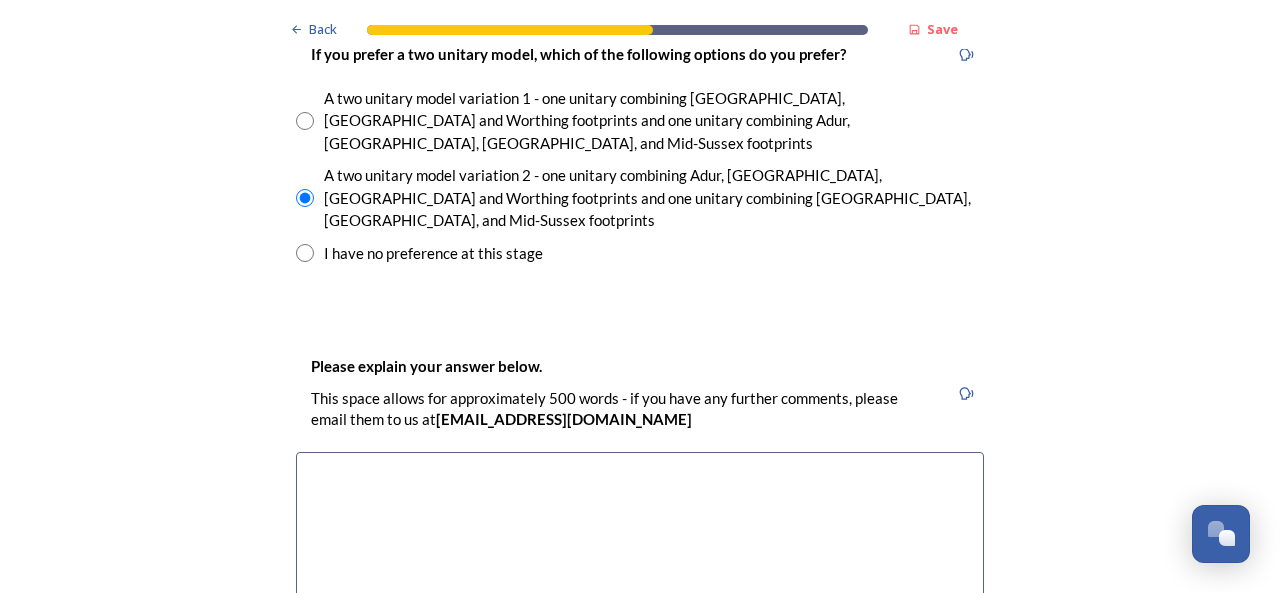 click at bounding box center (640, 564) 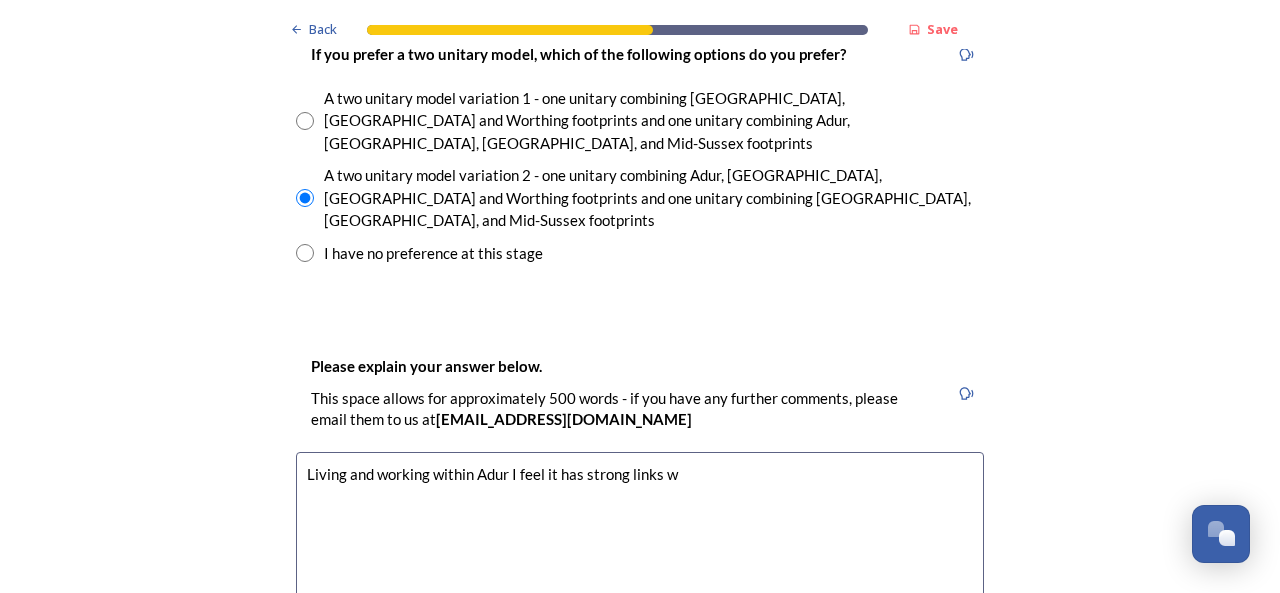 click on "Living and working within Adur I feel it has strong links w" at bounding box center (640, 564) 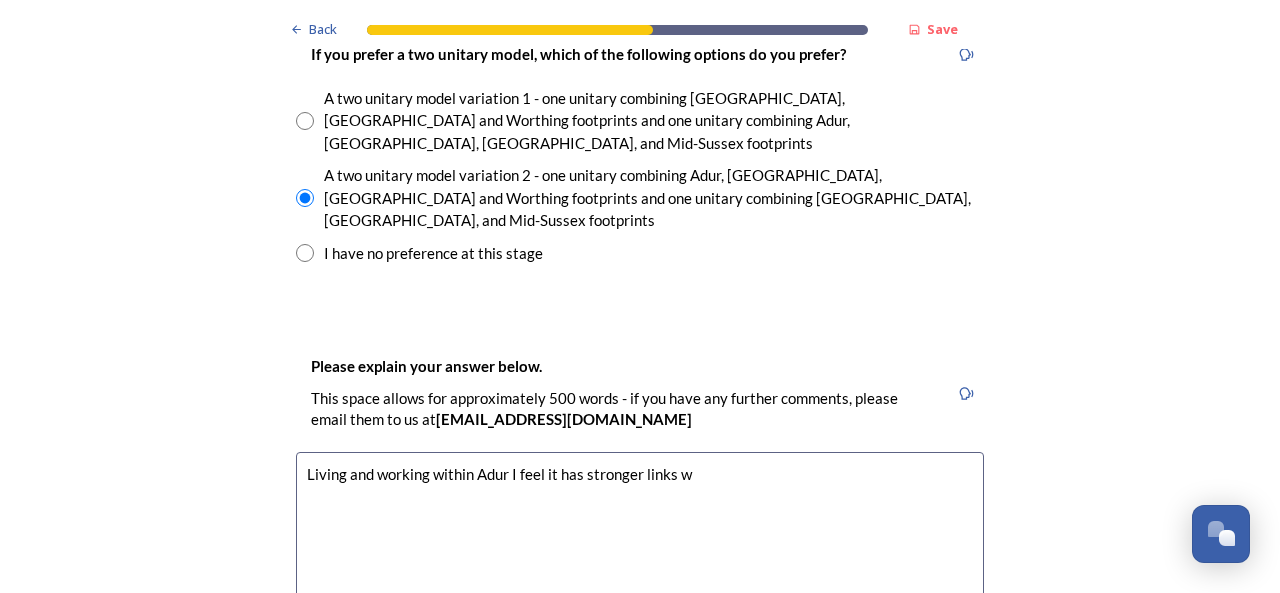 click on "Living and working within Adur I feel it has stronger links w" at bounding box center [640, 564] 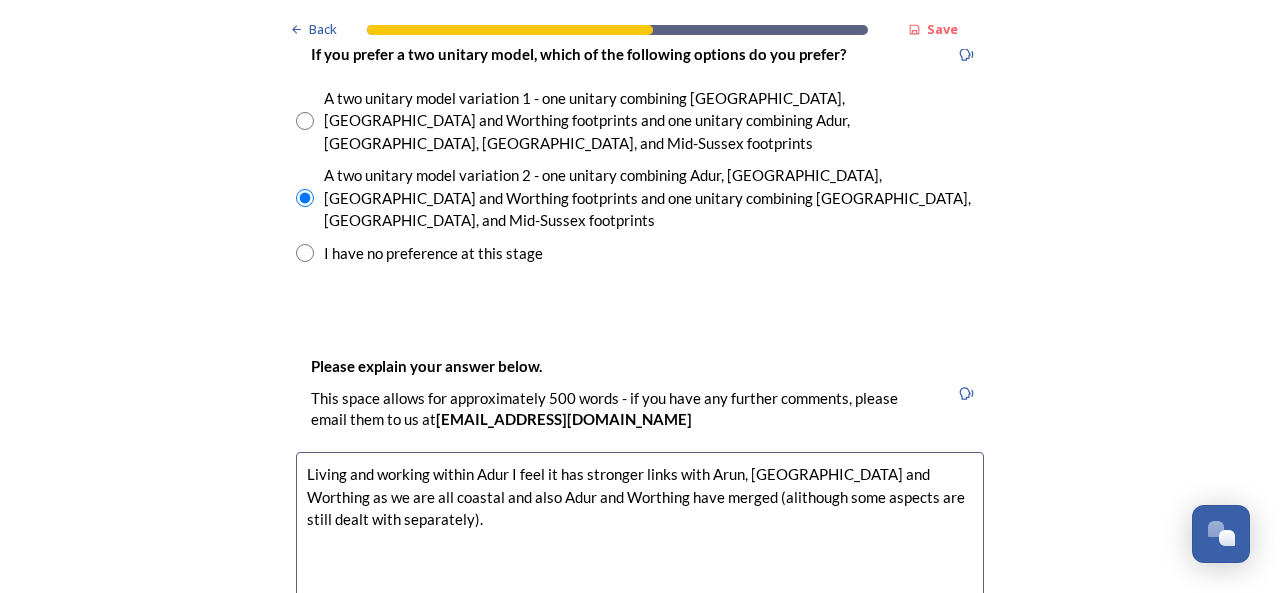 click on "Living and working within Adur I feel it has stronger links with Arun, [GEOGRAPHIC_DATA] and Worthing as we are all coastal and also Adur and Worthing have merged (alithough some aspects are still dealt with separately)." at bounding box center [640, 564] 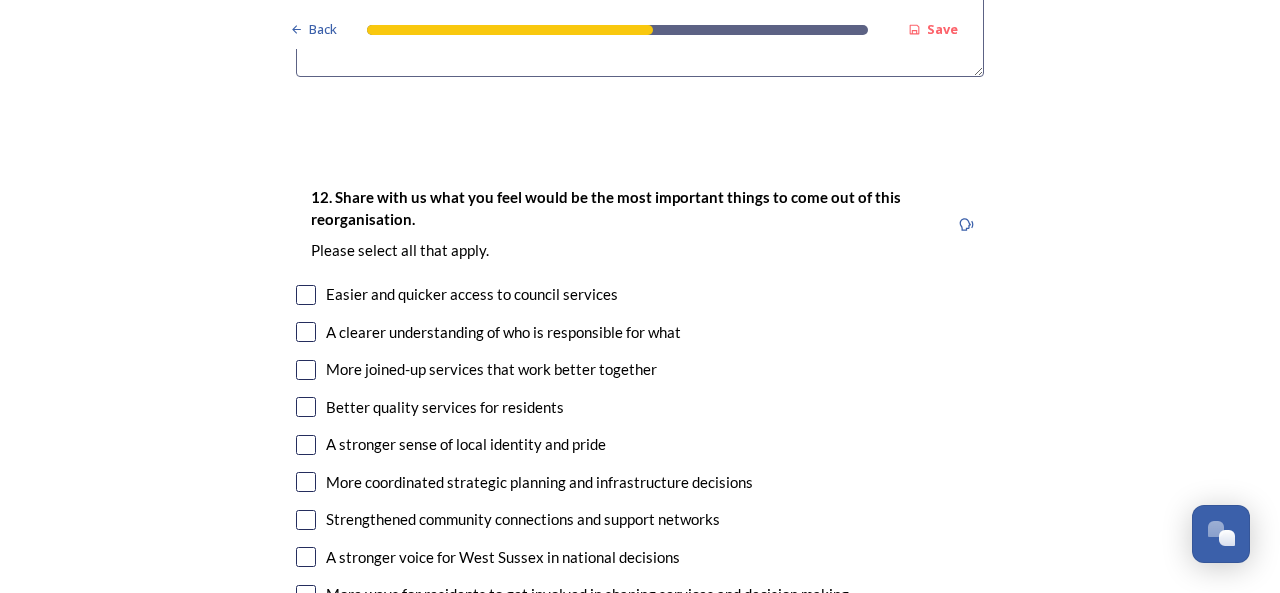 scroll, scrollTop: 3700, scrollLeft: 0, axis: vertical 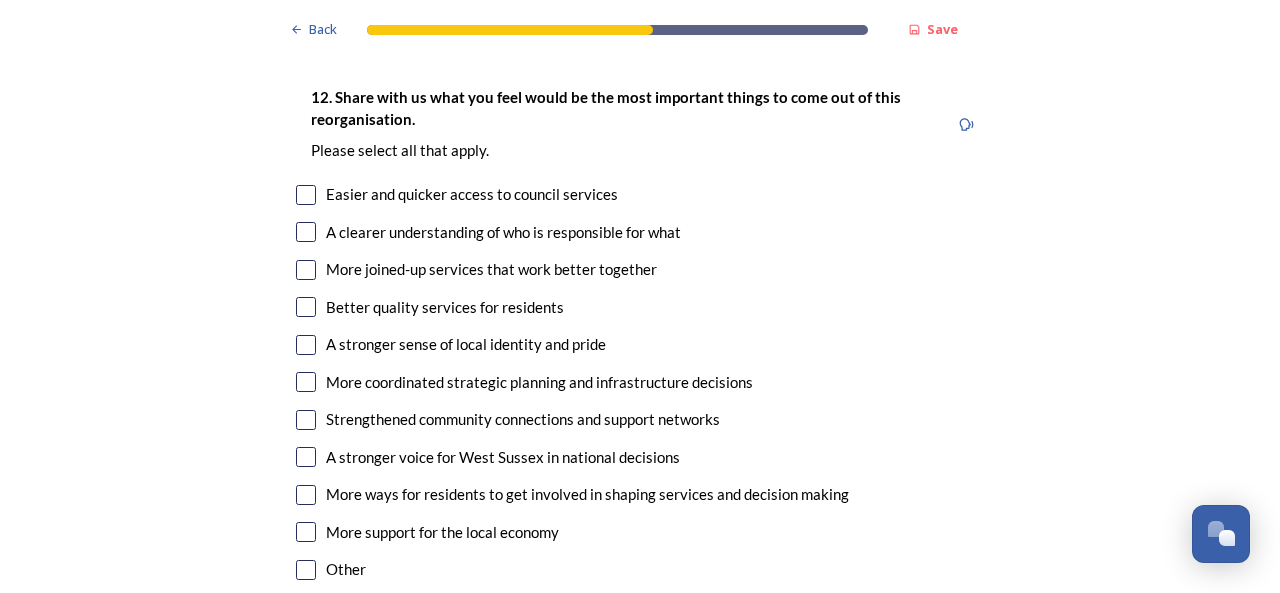 type on "Living and working within Adur I feel it has stronger links with Arun, [GEOGRAPHIC_DATA] and Worthing as we are all coastal and also Adur and Worthing have merged (although some aspects are still dealt with separately)." 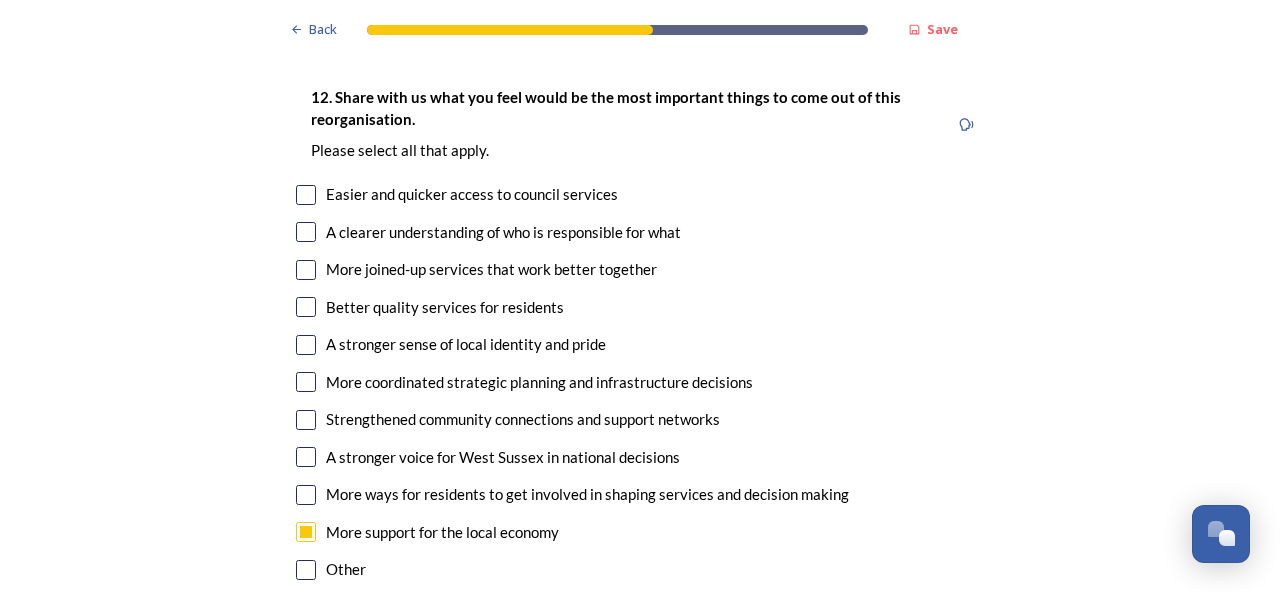 click at bounding box center (306, 495) 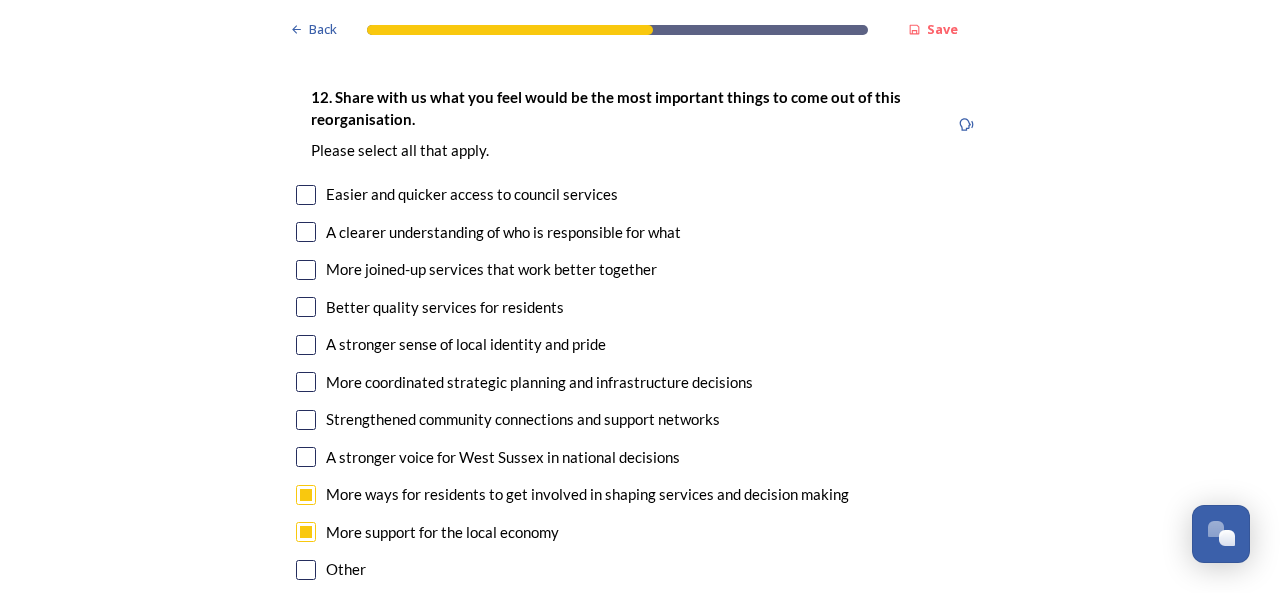 click at bounding box center (306, 457) 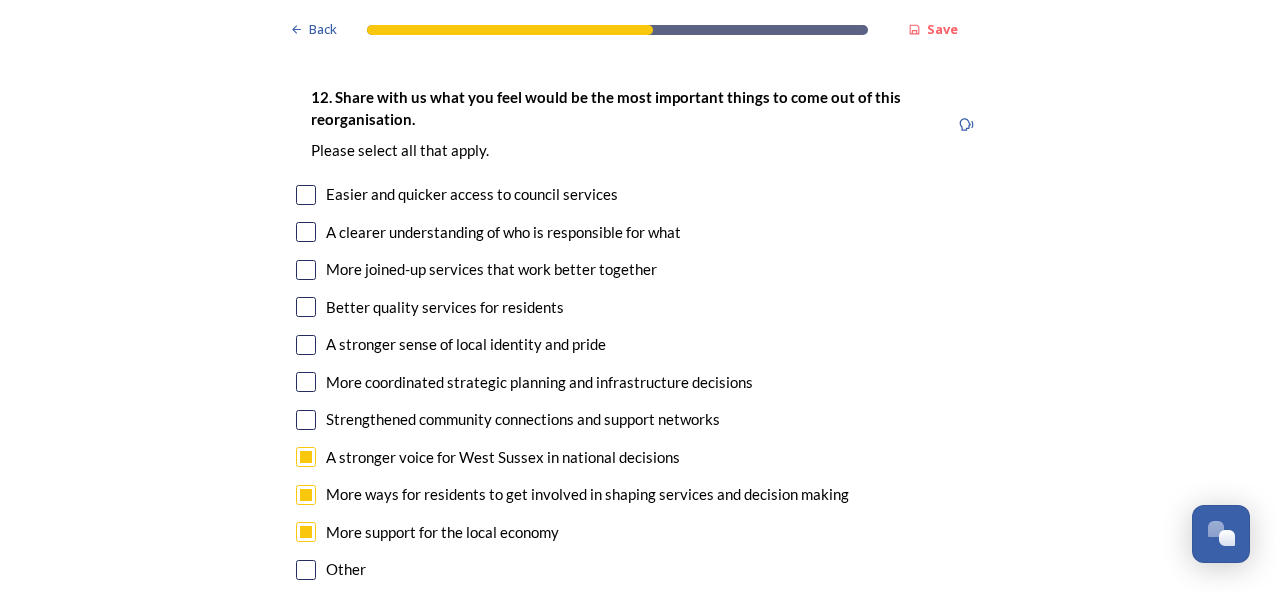 click at bounding box center [306, 420] 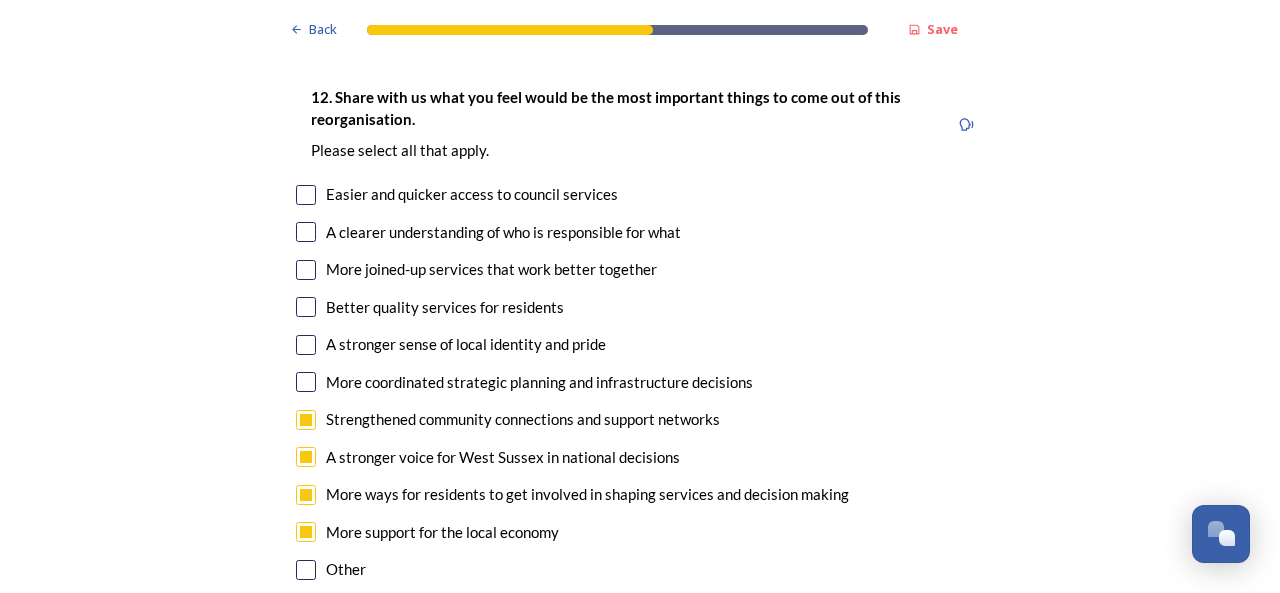 click at bounding box center (306, 382) 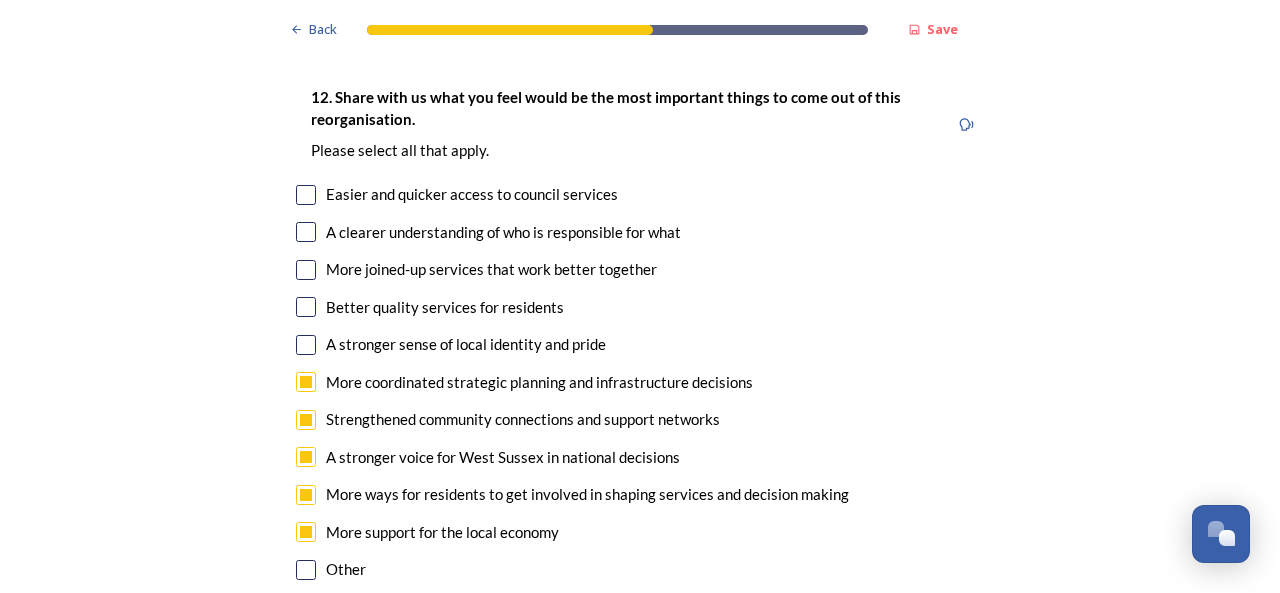 click at bounding box center [306, 307] 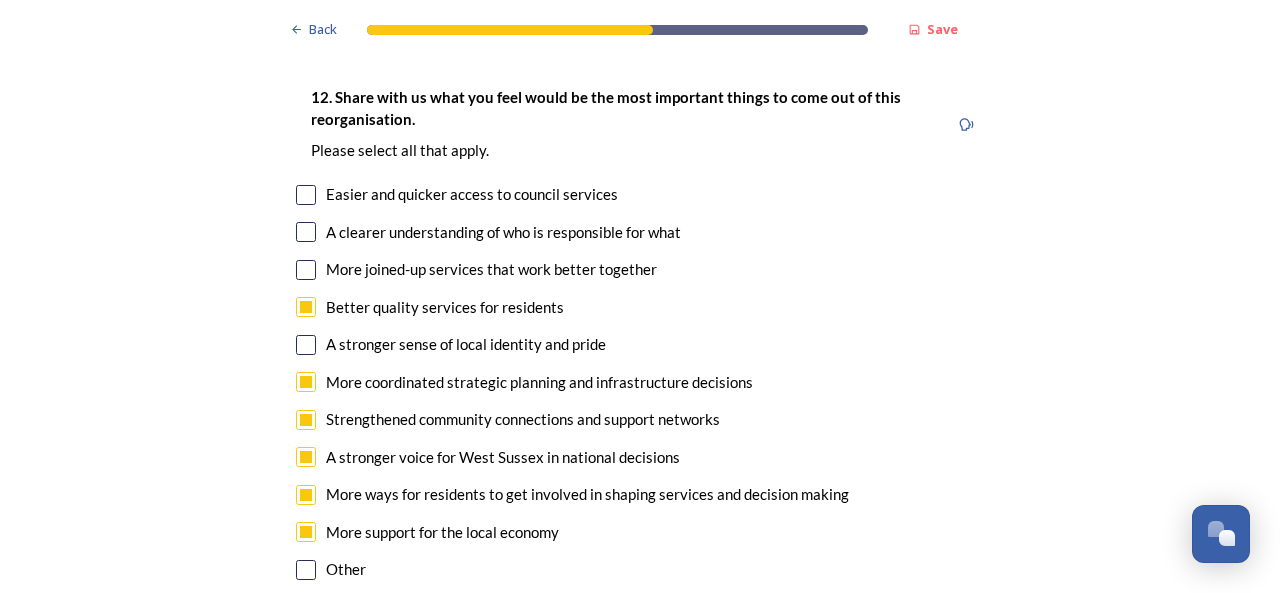 click at bounding box center [306, 270] 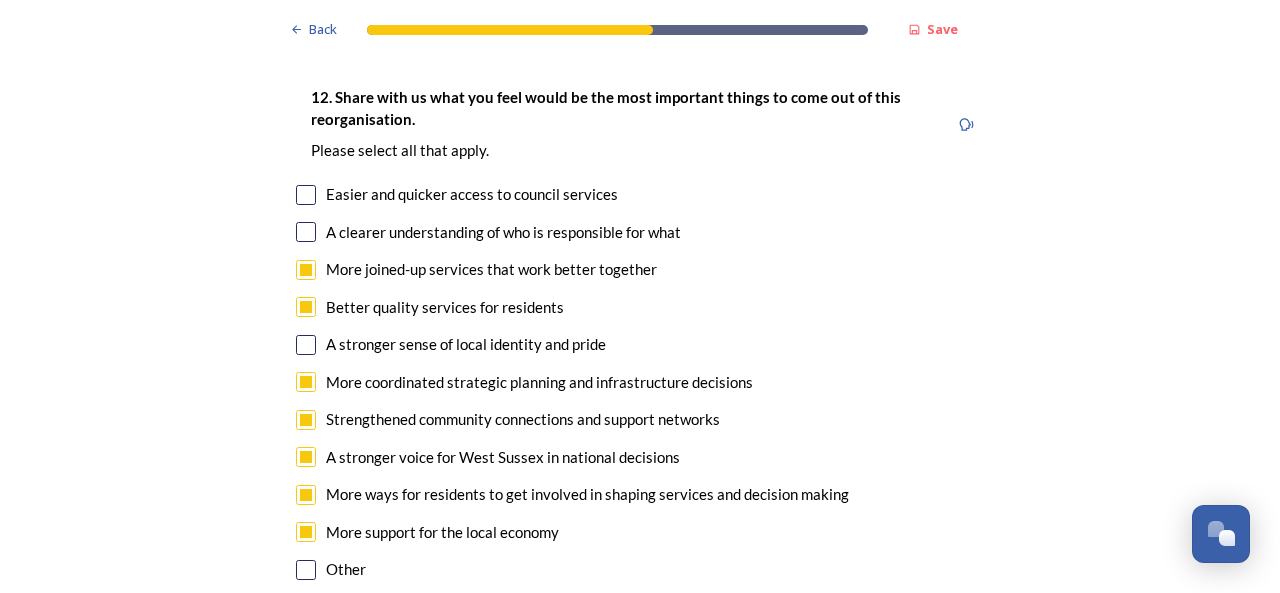 click on "Easier and quicker access to council services" at bounding box center (640, 194) 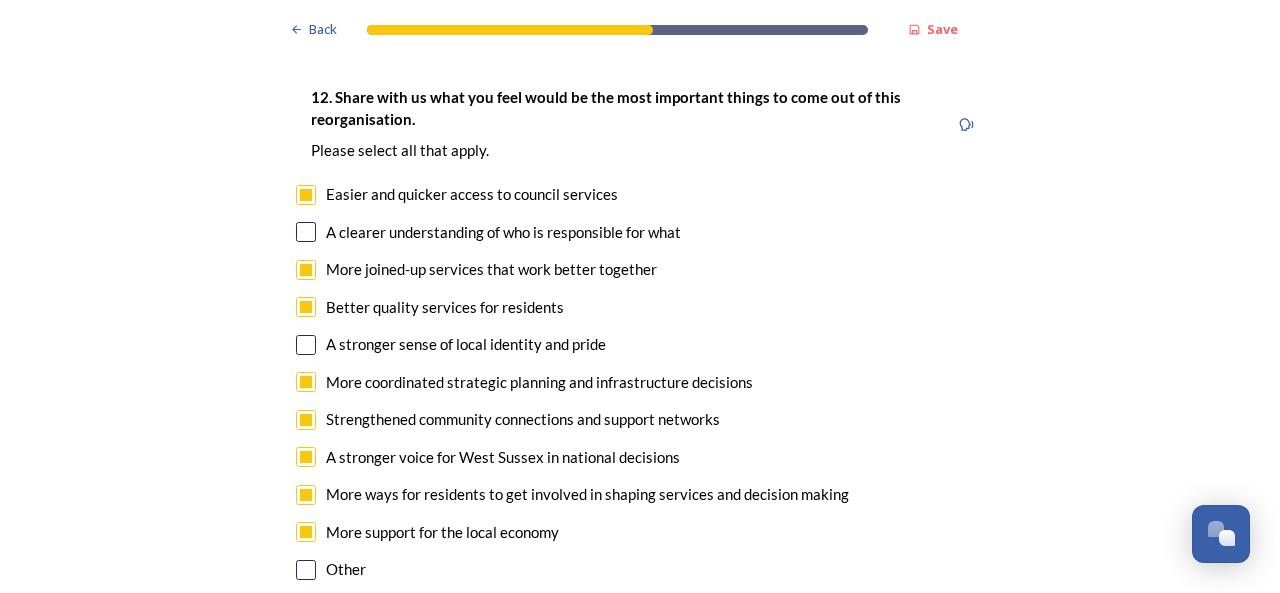 checkbox on "true" 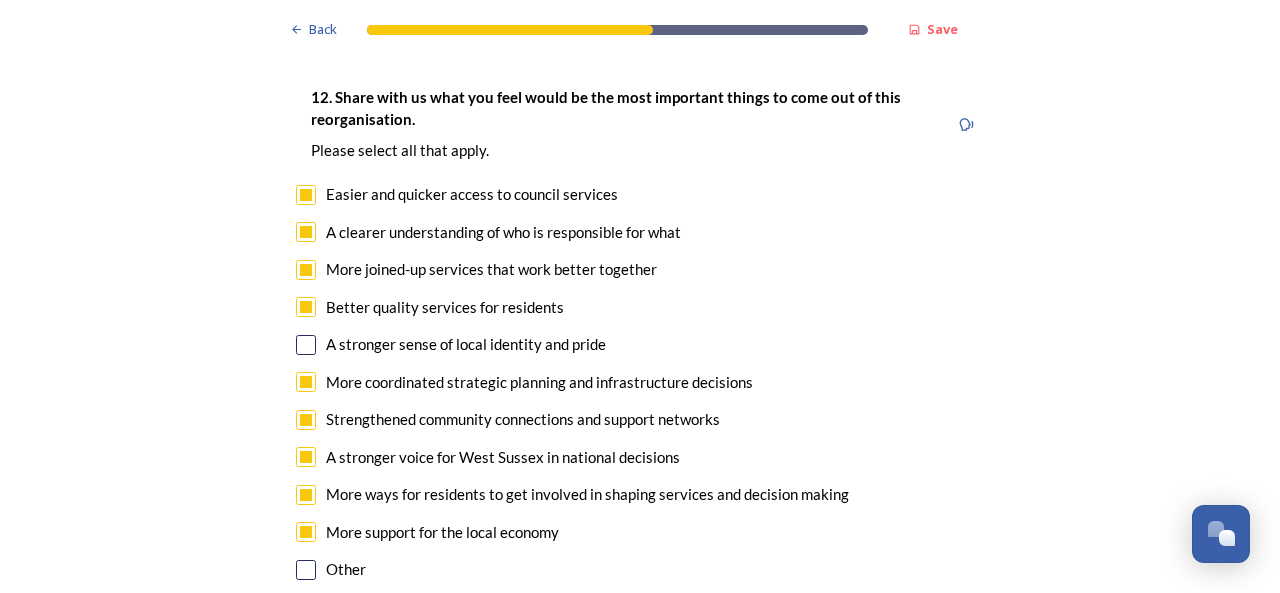 click at bounding box center [306, 345] 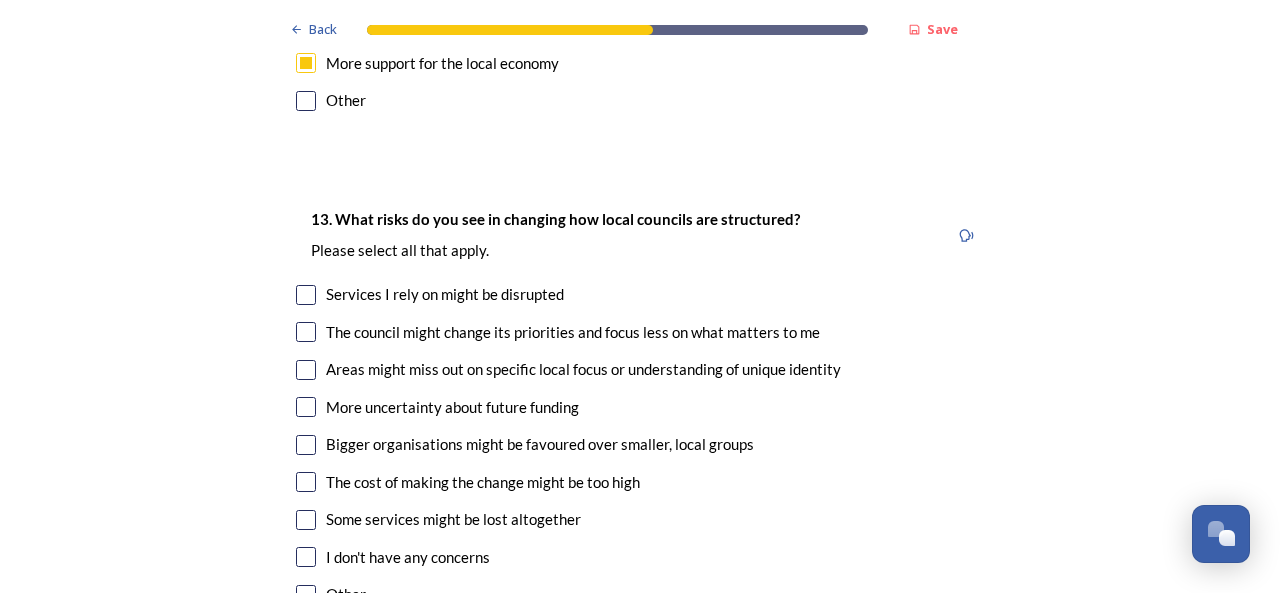 scroll, scrollTop: 4200, scrollLeft: 0, axis: vertical 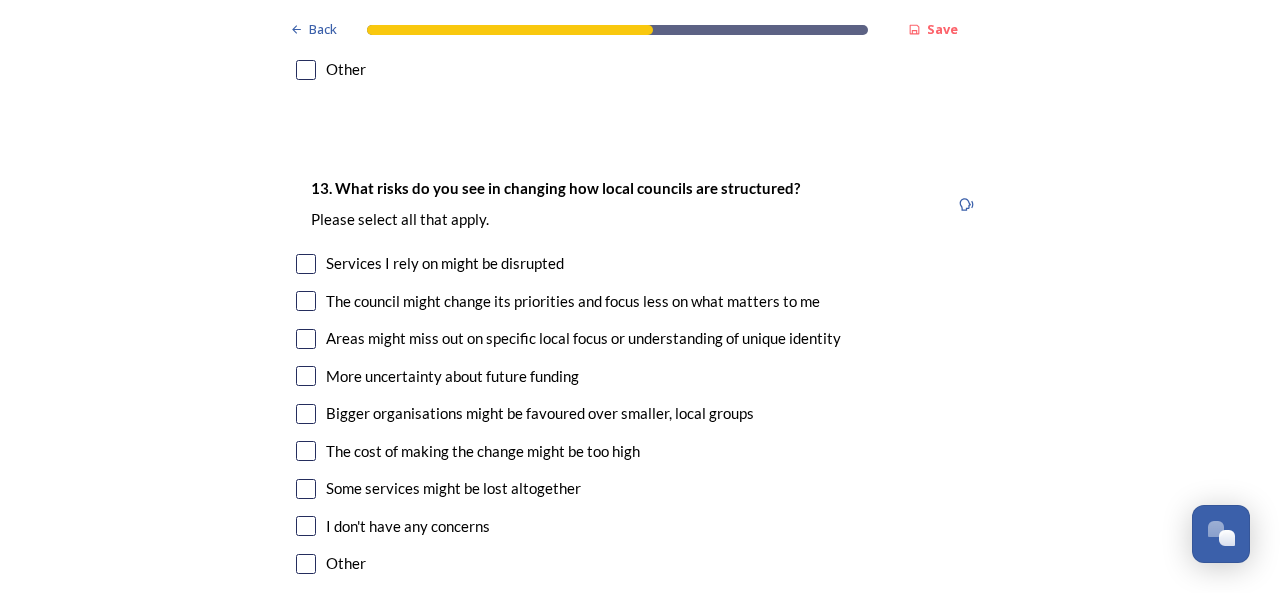 click at bounding box center [306, 376] 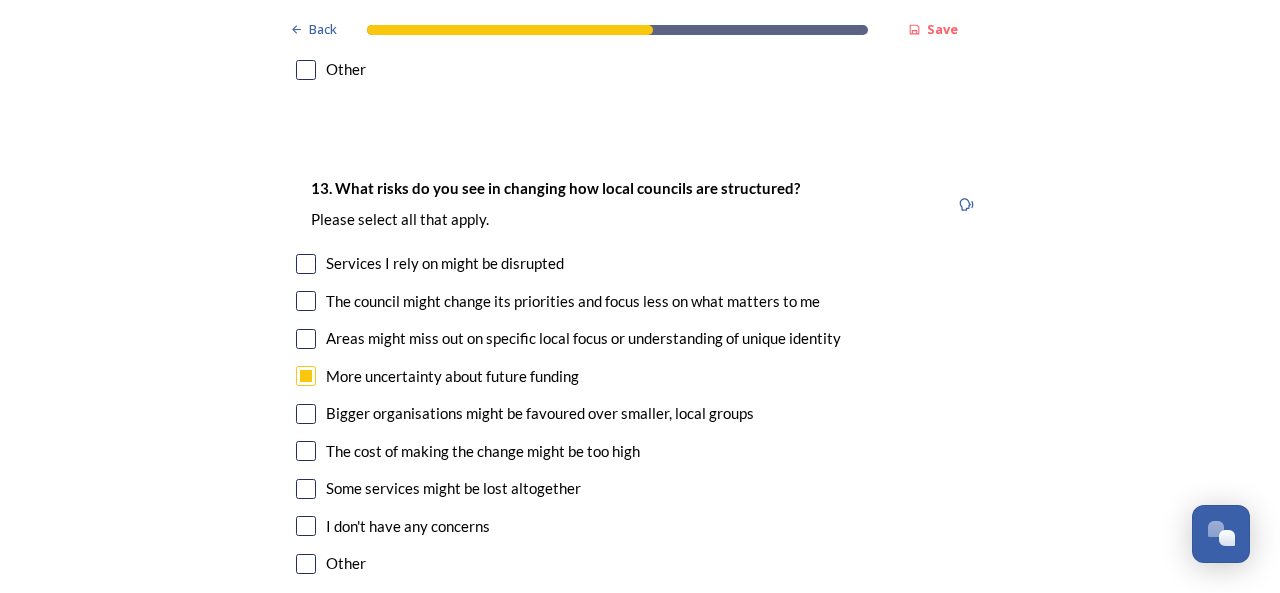 click at bounding box center (306, 489) 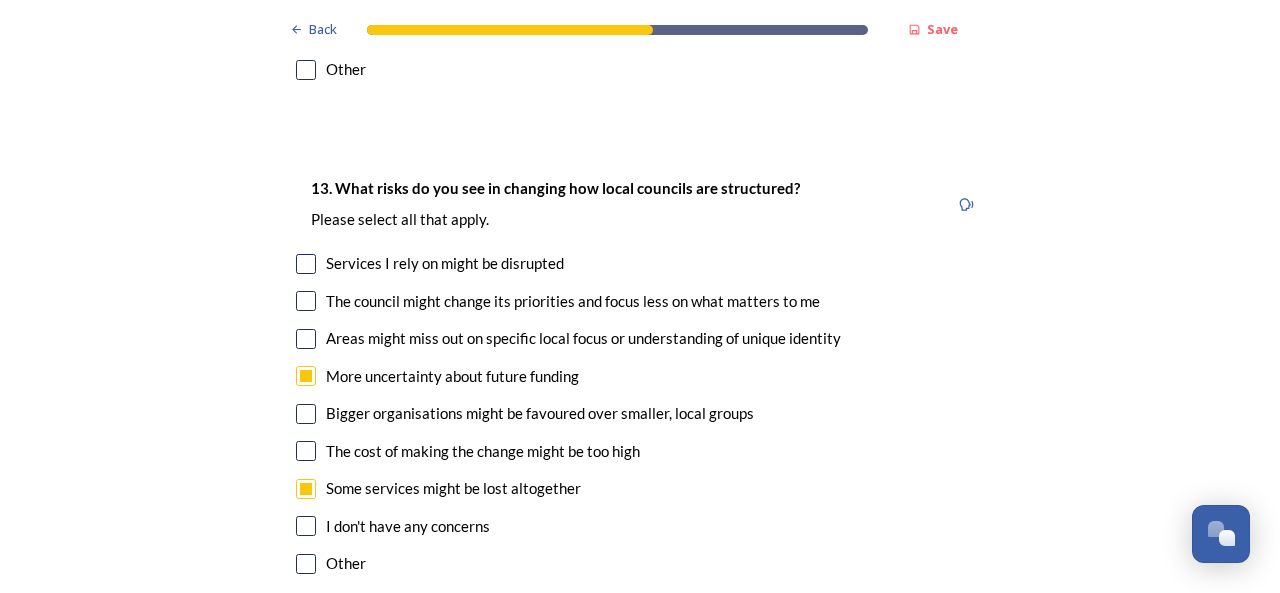 click at bounding box center [306, 451] 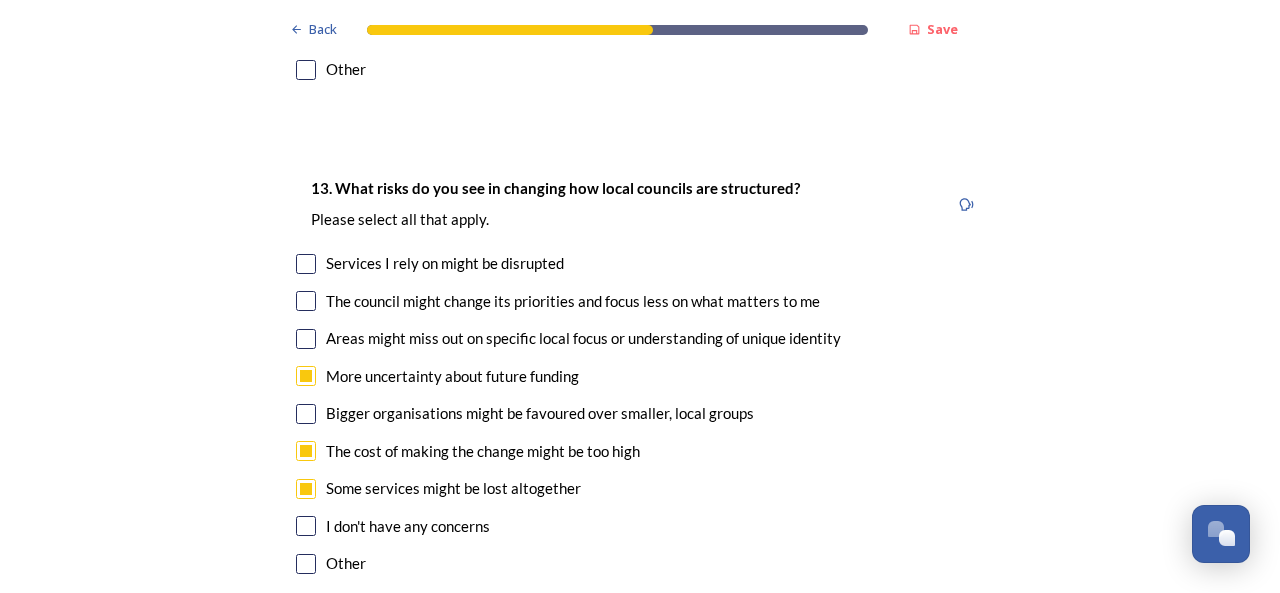 click at bounding box center [306, 414] 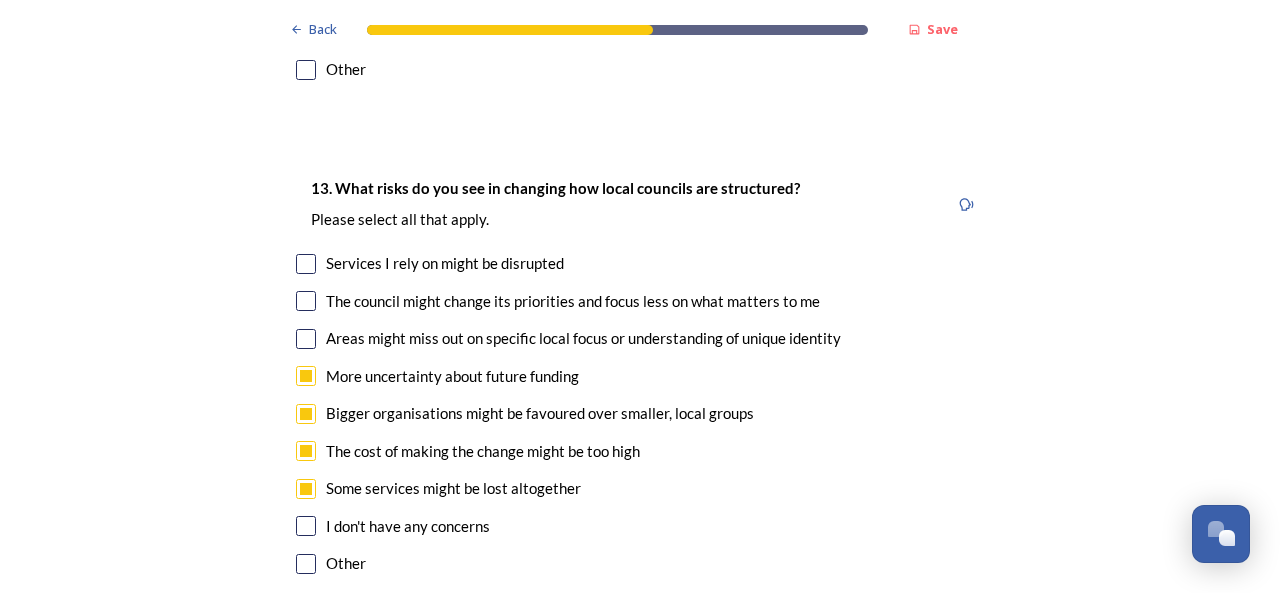 click at bounding box center [306, 339] 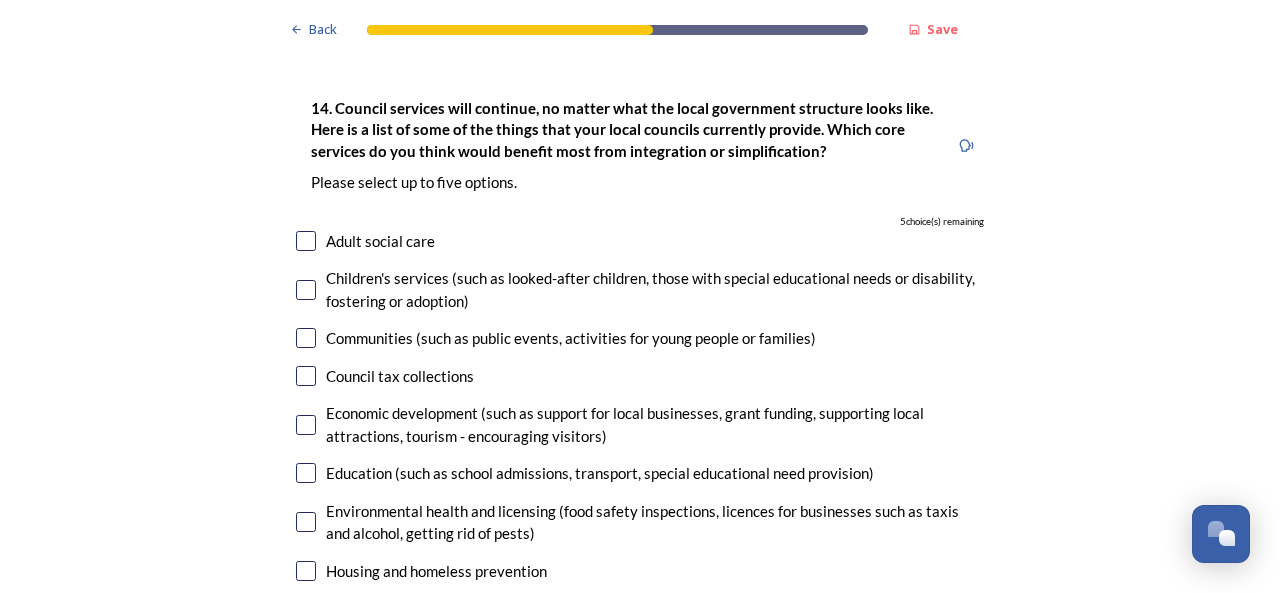 scroll, scrollTop: 4800, scrollLeft: 0, axis: vertical 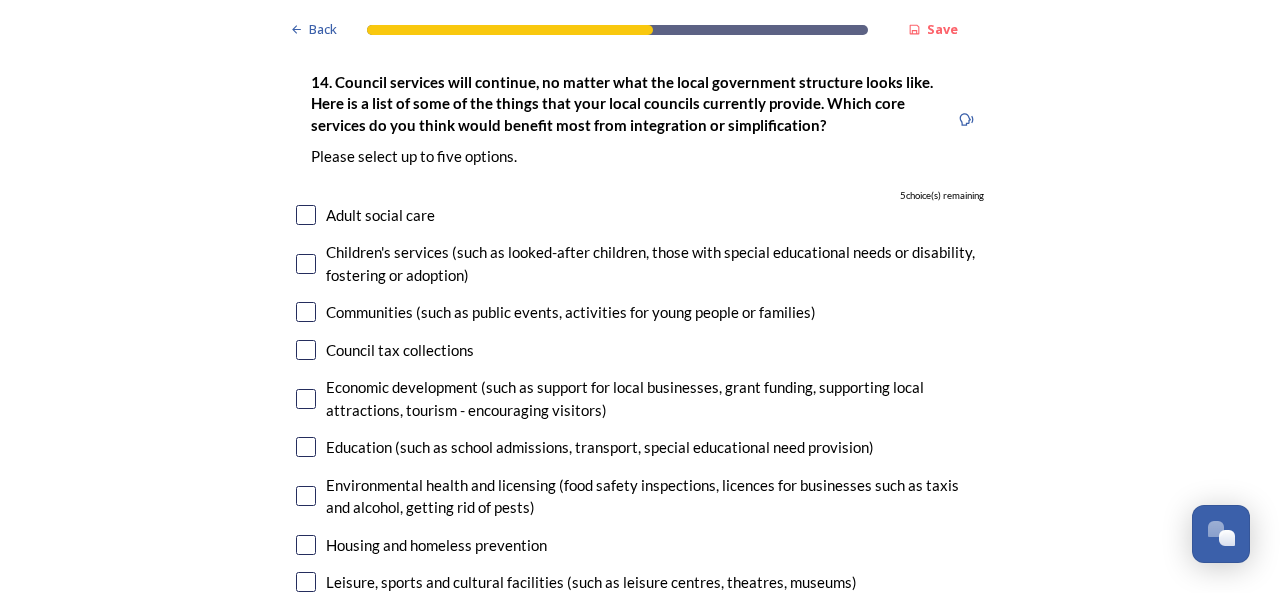 click at bounding box center (306, 215) 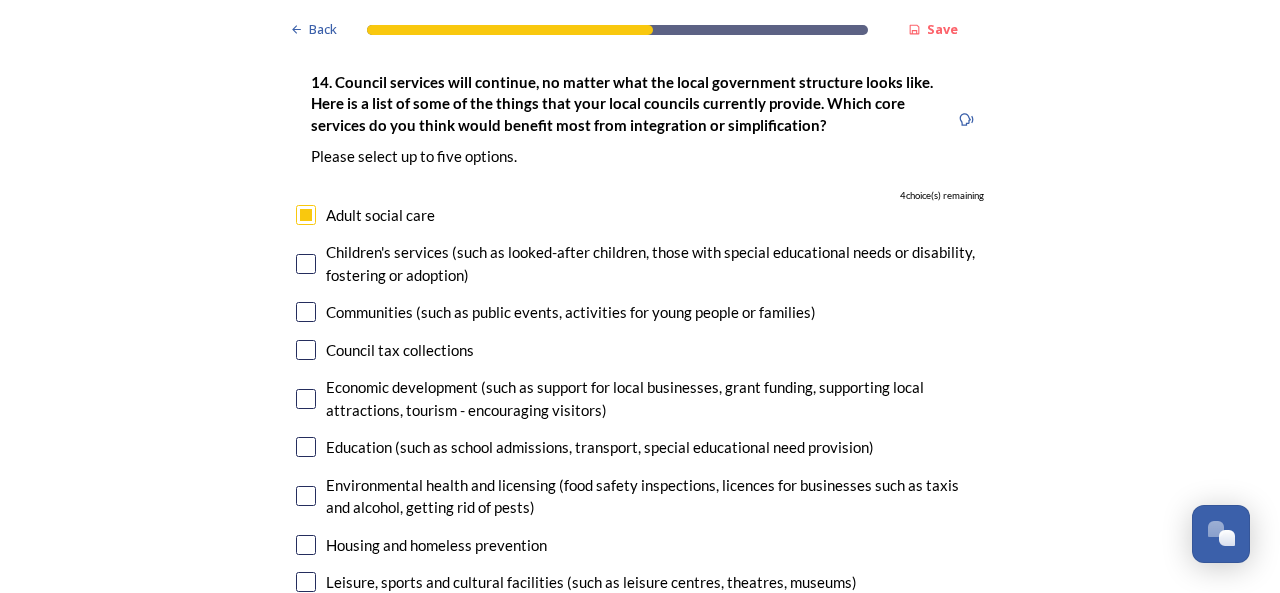 click at bounding box center [306, 264] 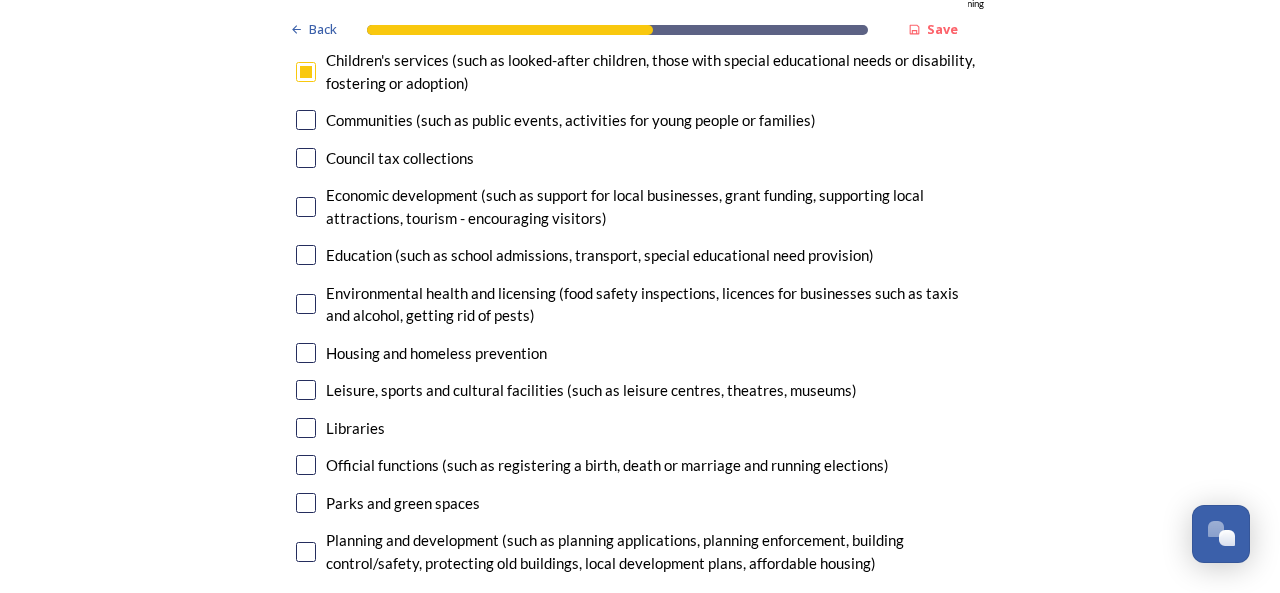 scroll, scrollTop: 5000, scrollLeft: 0, axis: vertical 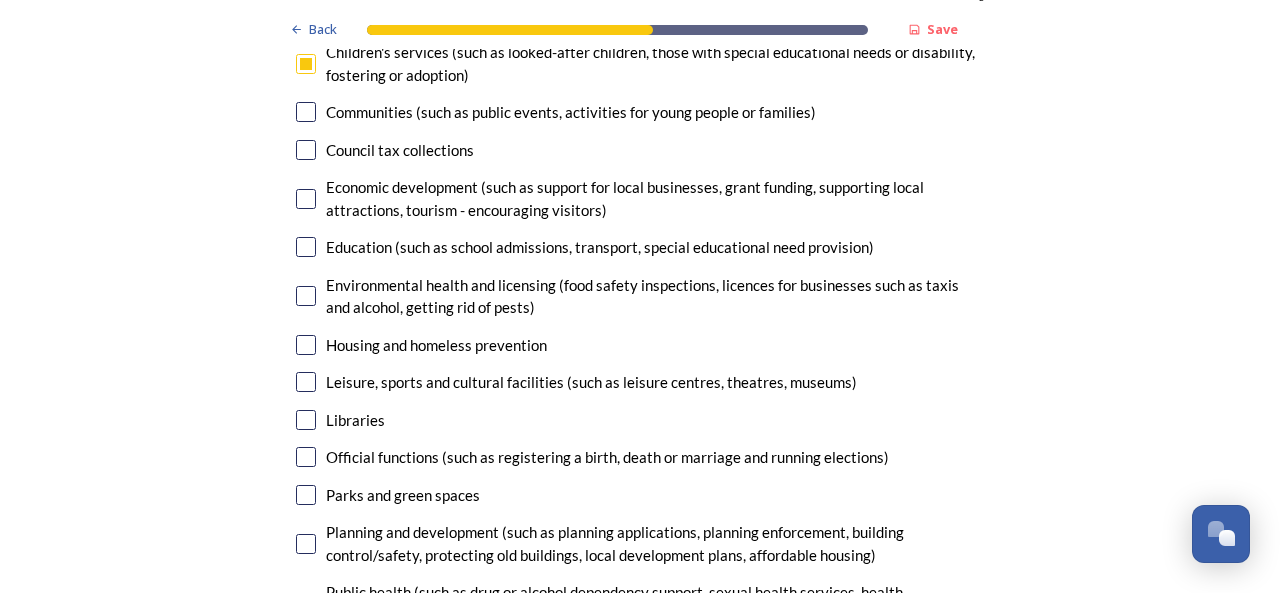 click at bounding box center (306, 345) 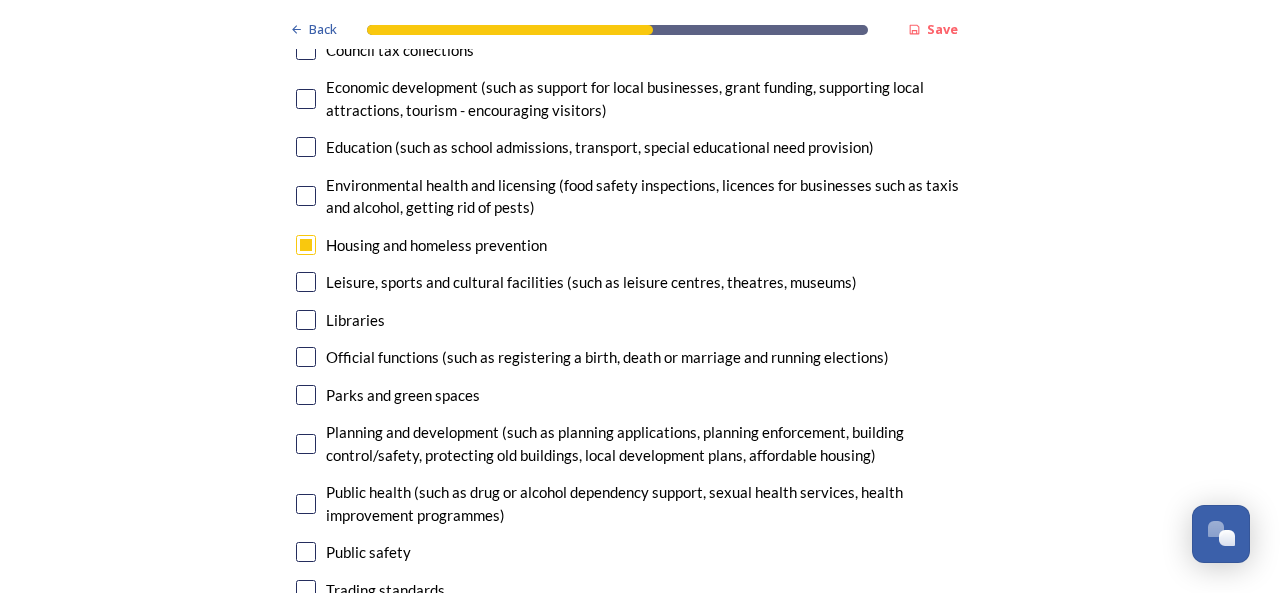 scroll, scrollTop: 5200, scrollLeft: 0, axis: vertical 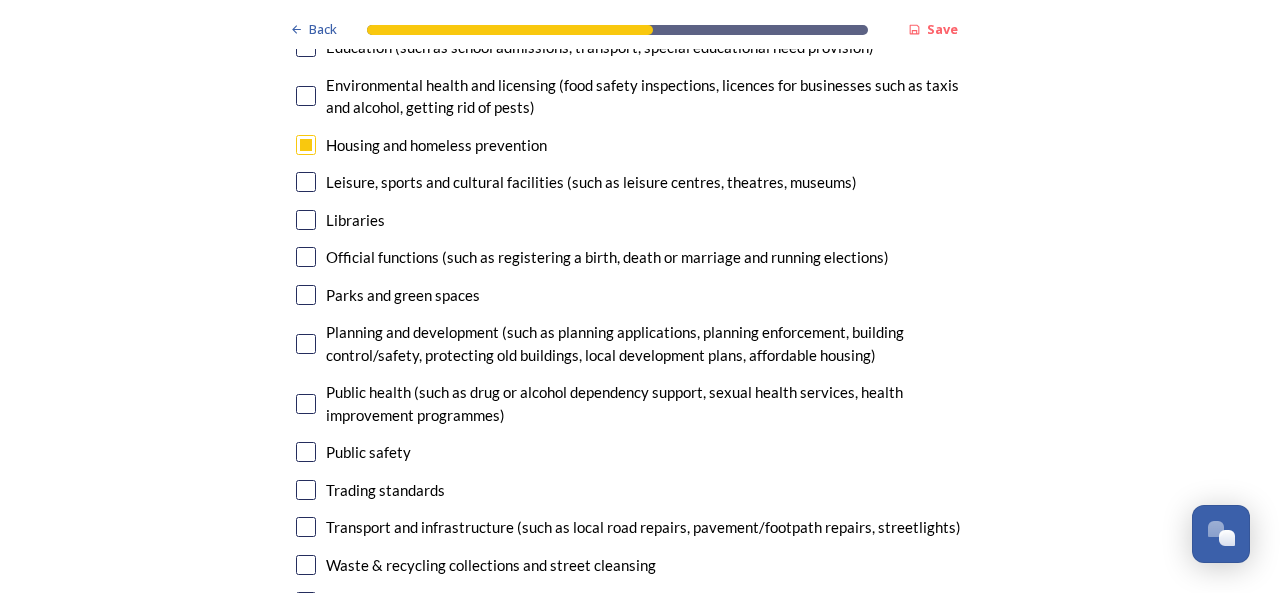 click at bounding box center (306, 344) 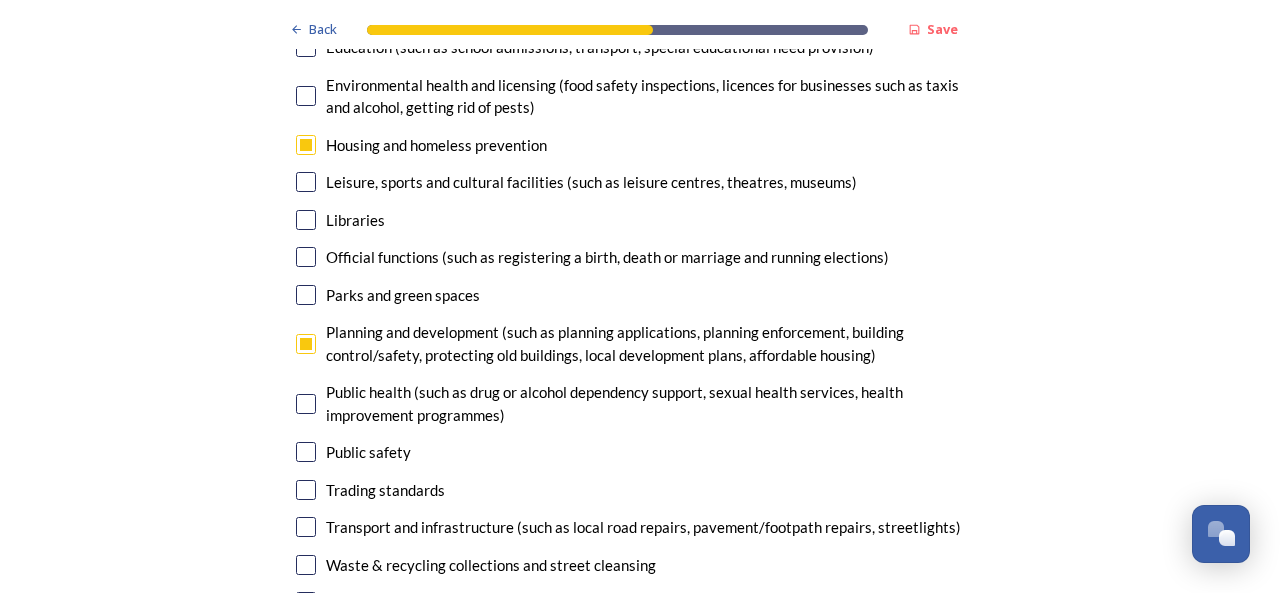 click at bounding box center (306, 404) 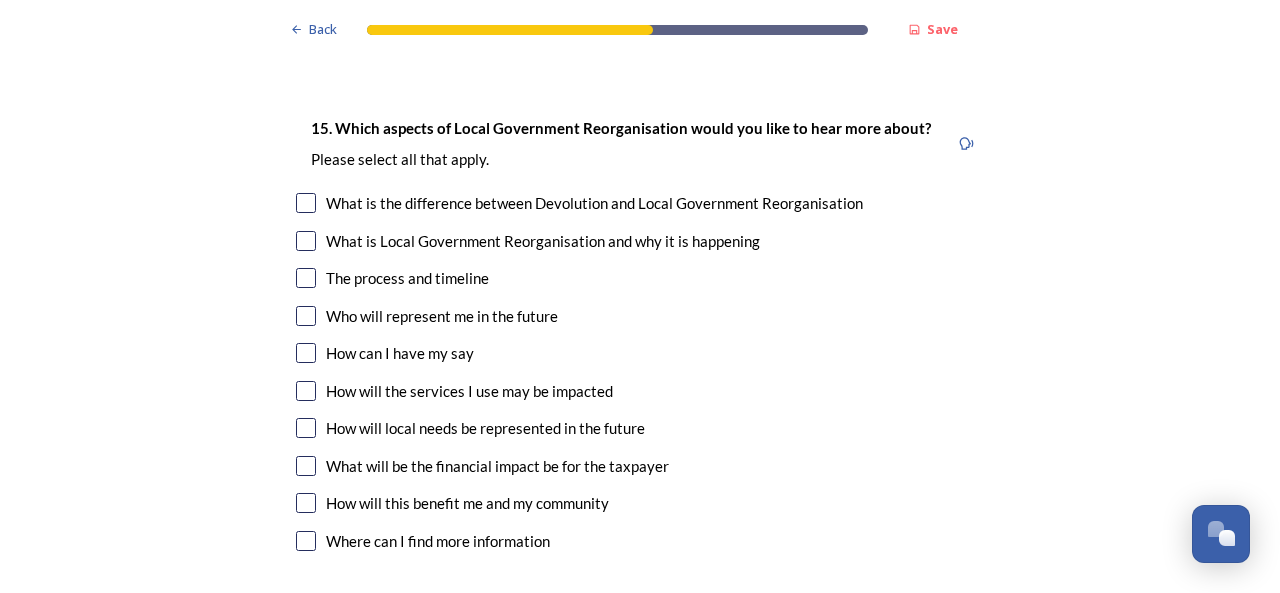 scroll, scrollTop: 5800, scrollLeft: 0, axis: vertical 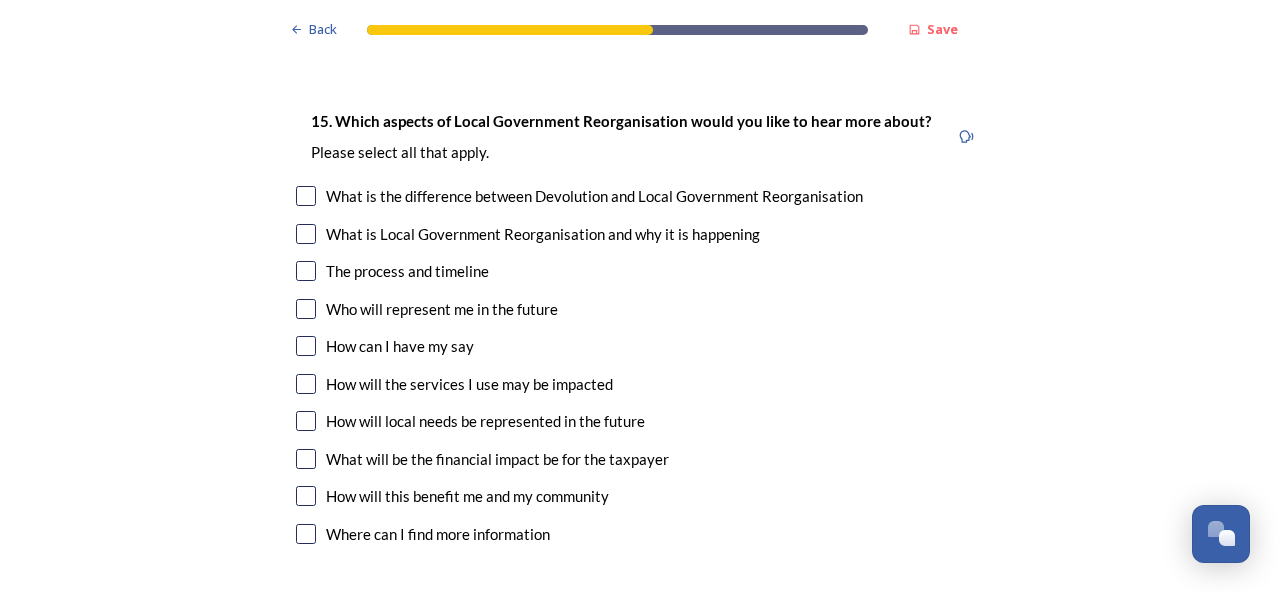 click on "What is the difference between Devolution and Local Government Reorganisation" at bounding box center [640, 196] 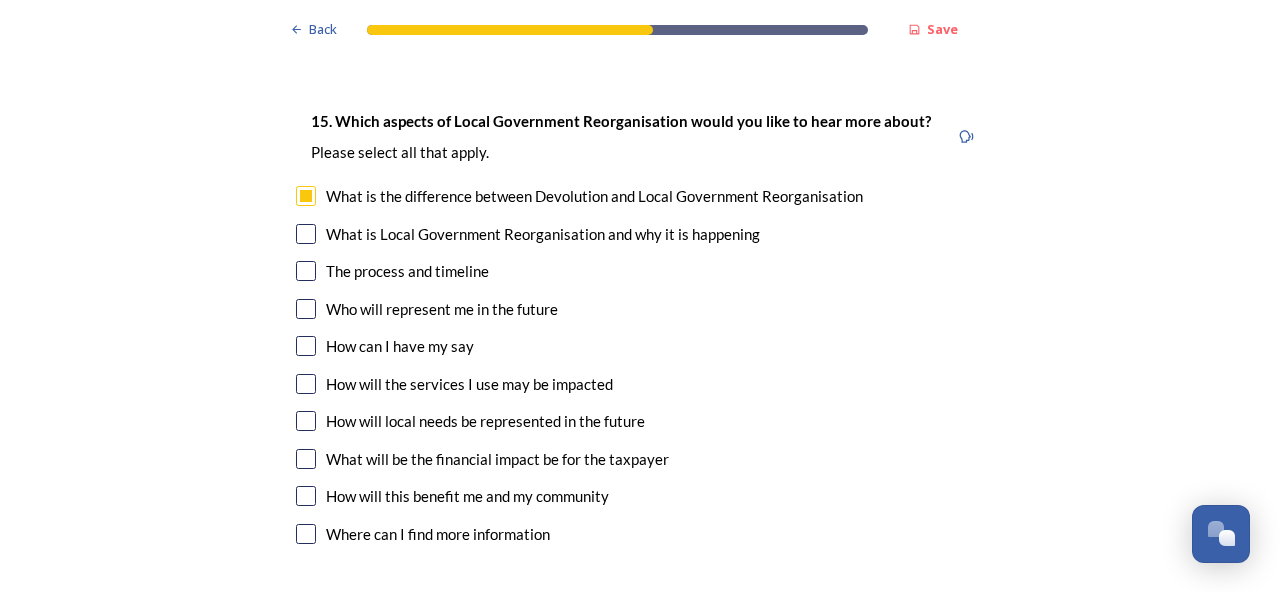 click at bounding box center (306, 271) 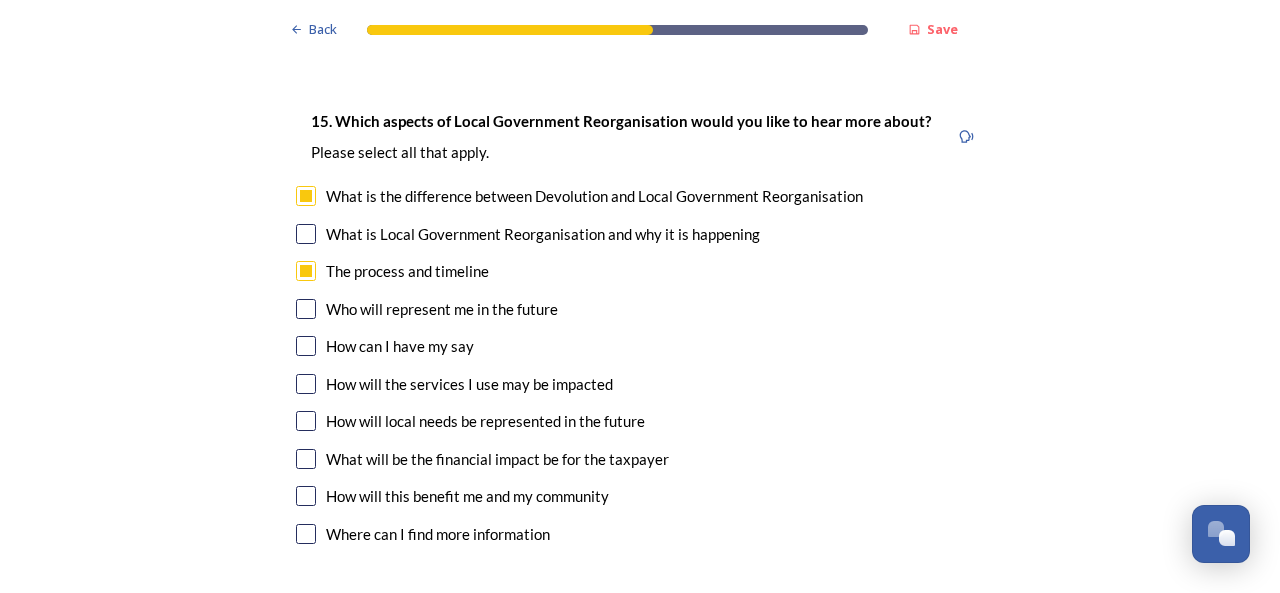 click at bounding box center [306, 309] 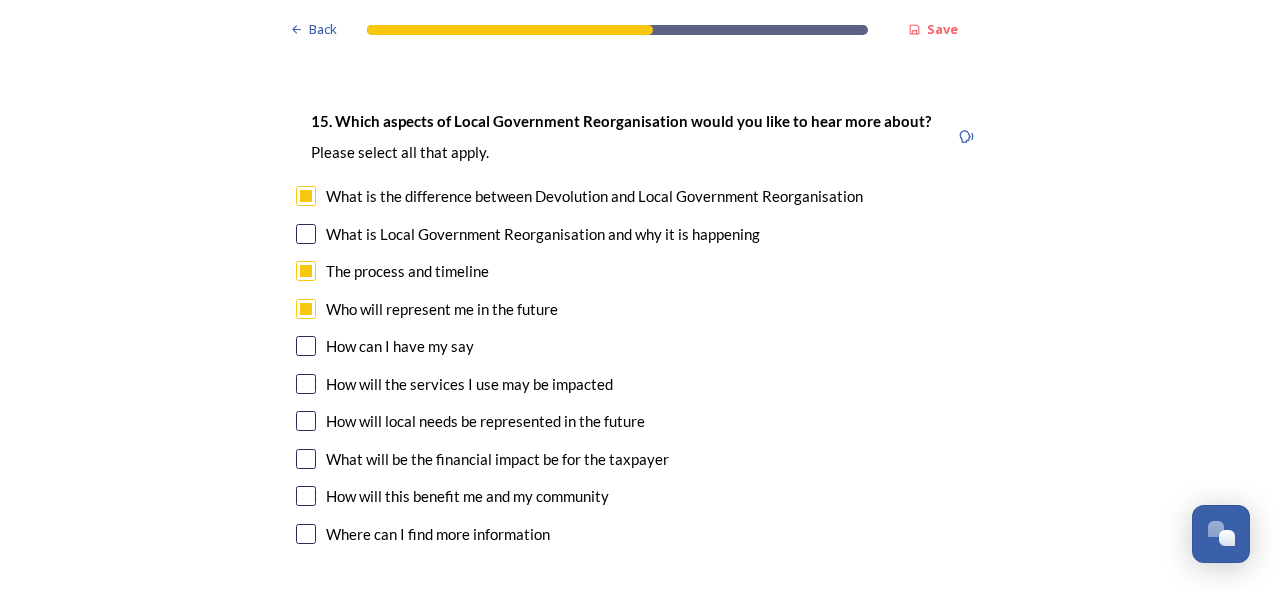 click at bounding box center [306, 384] 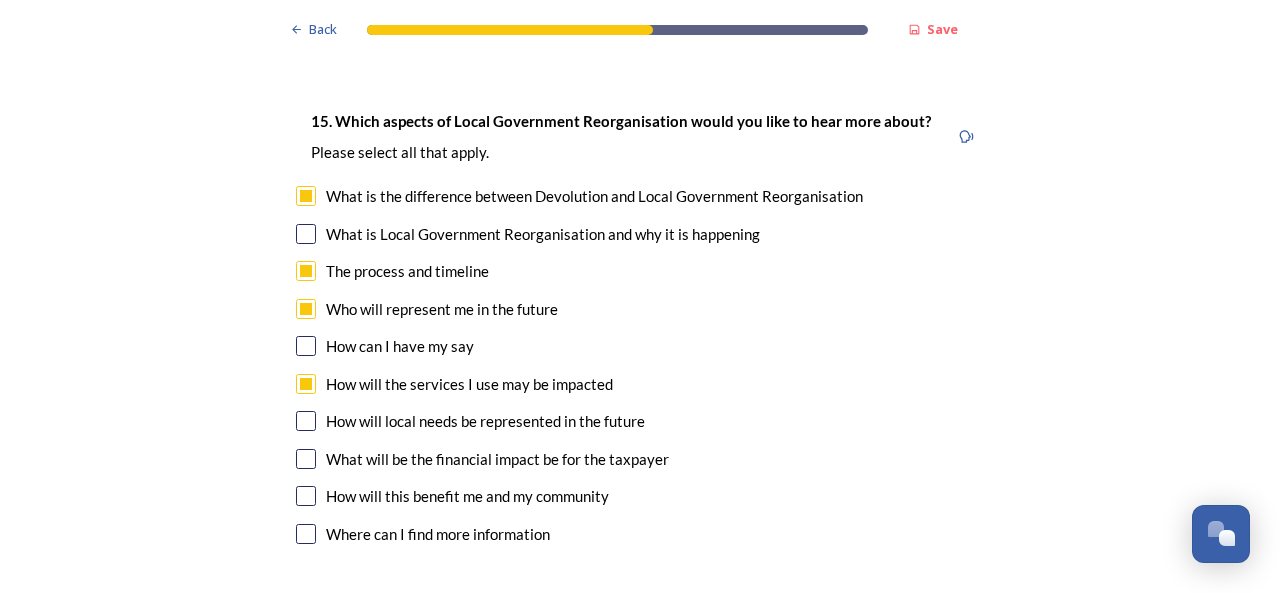 click at bounding box center [306, 496] 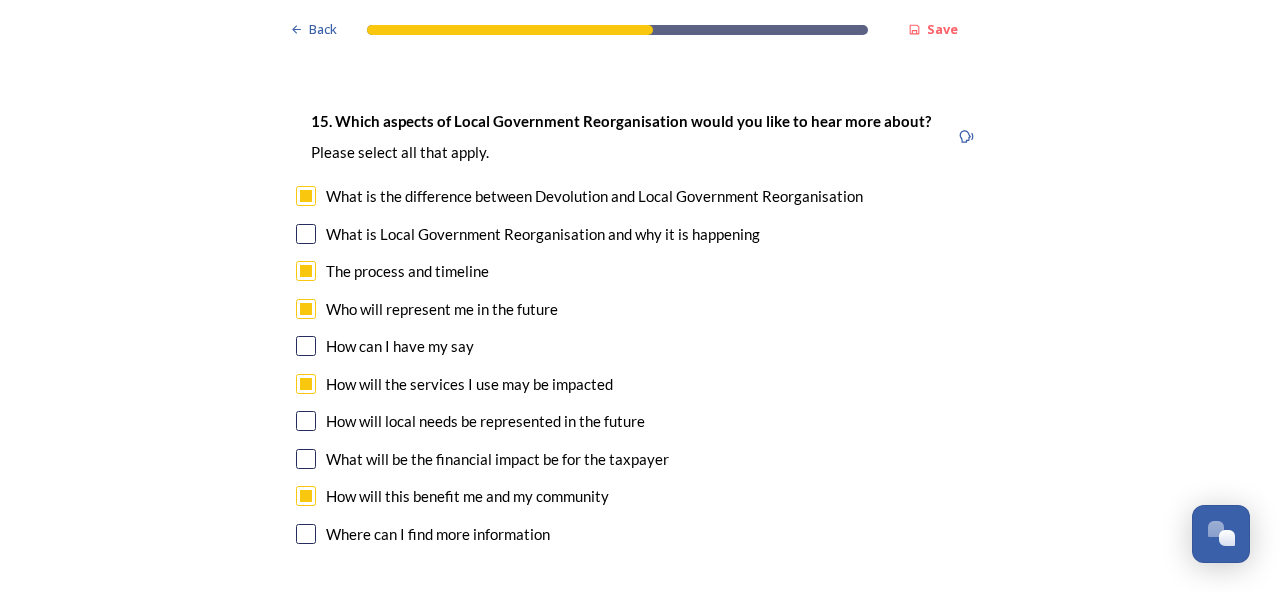 click at bounding box center (306, 534) 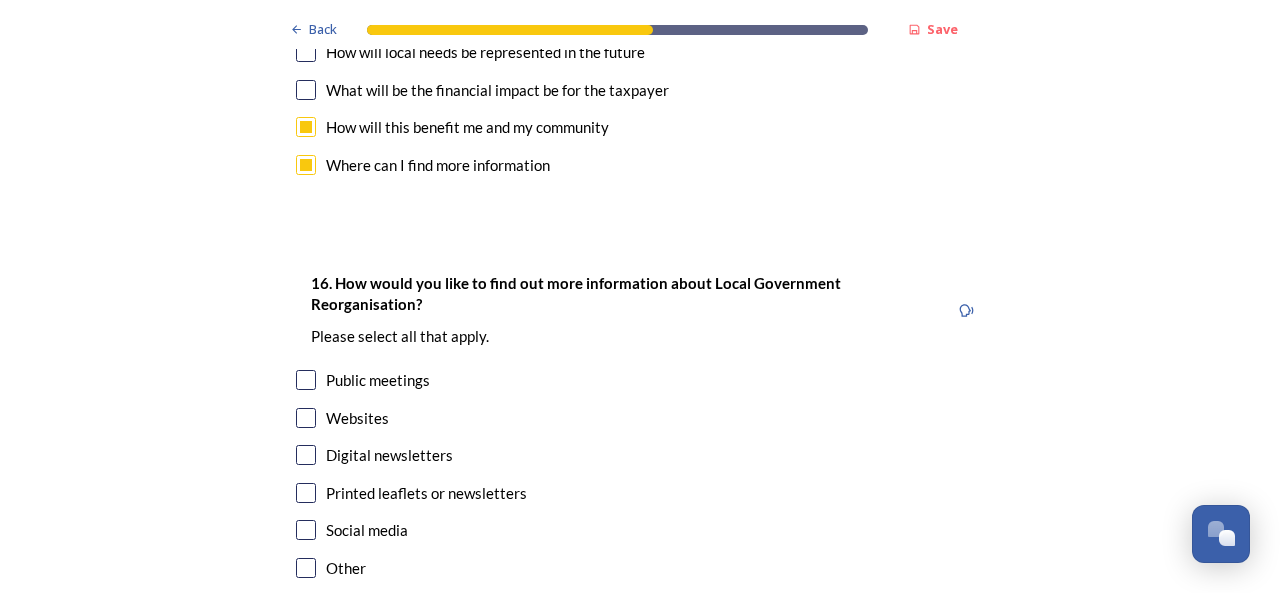 scroll, scrollTop: 6200, scrollLeft: 0, axis: vertical 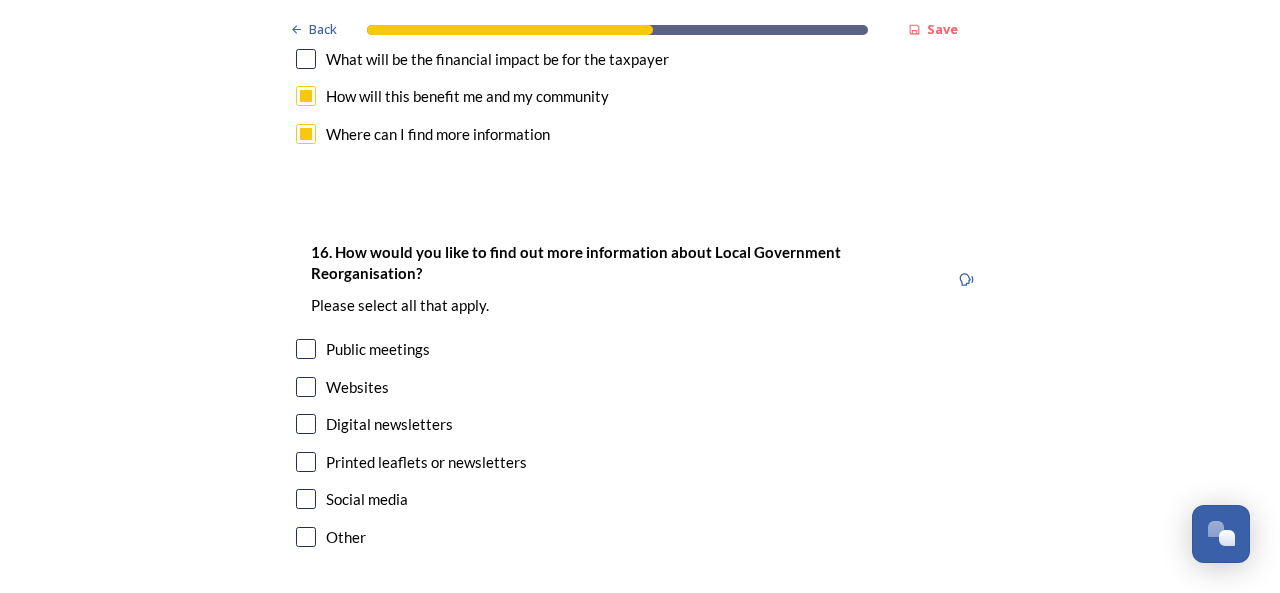 click at bounding box center (306, 349) 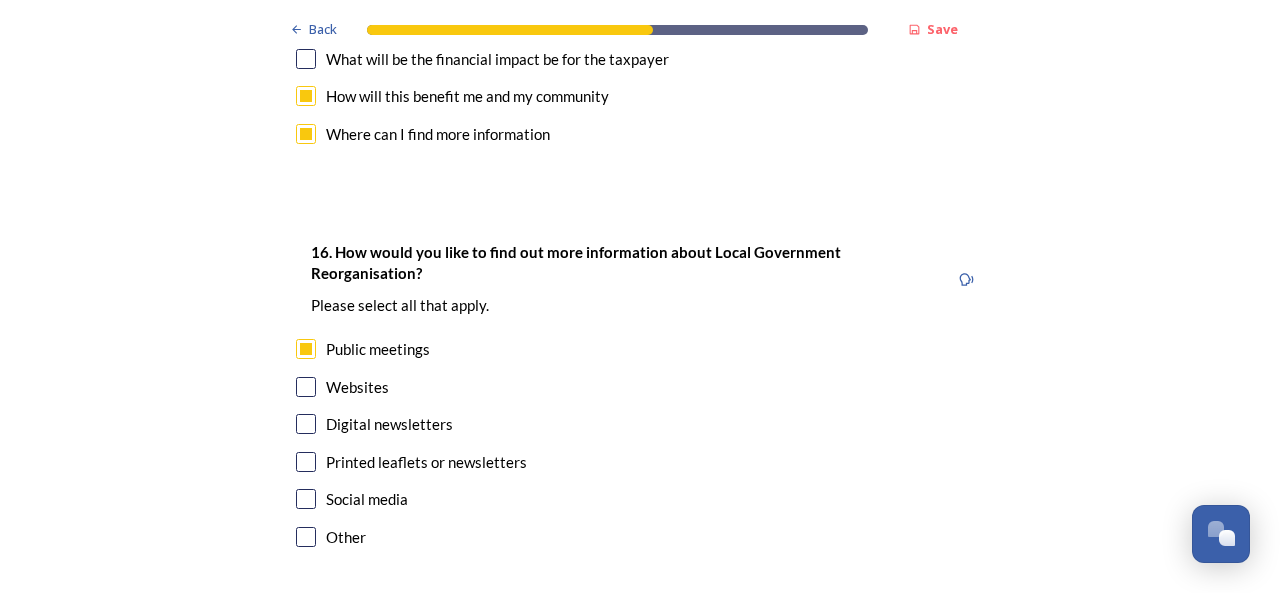 click at bounding box center [306, 387] 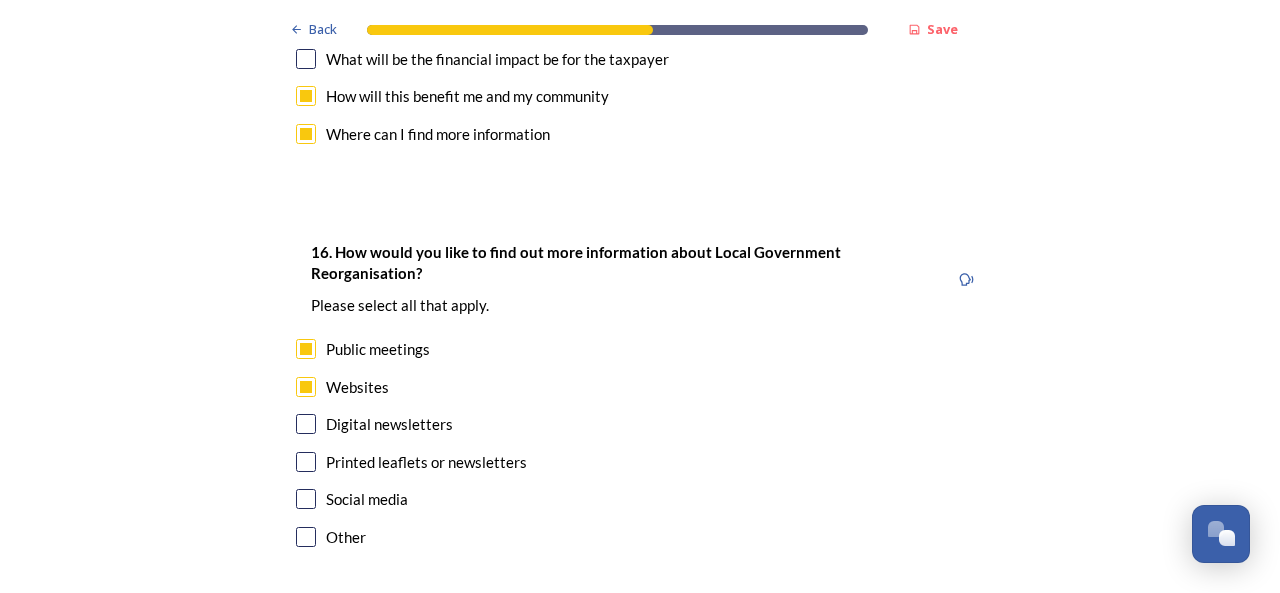 click at bounding box center [306, 424] 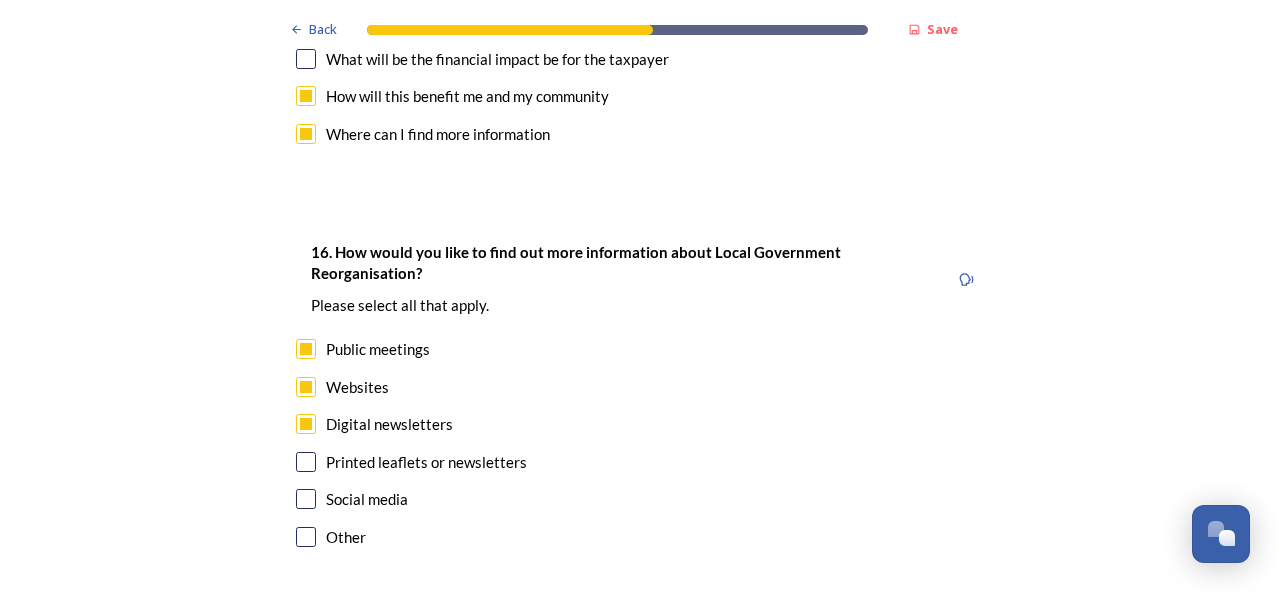 click on "Continue" at bounding box center [626, 647] 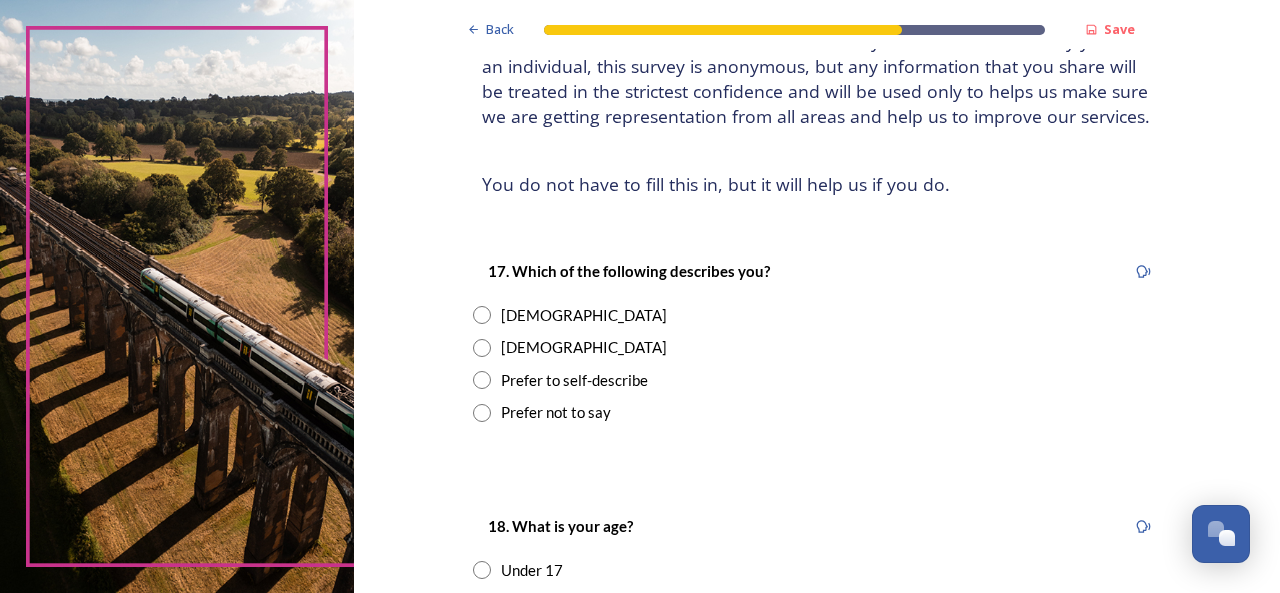 scroll, scrollTop: 200, scrollLeft: 0, axis: vertical 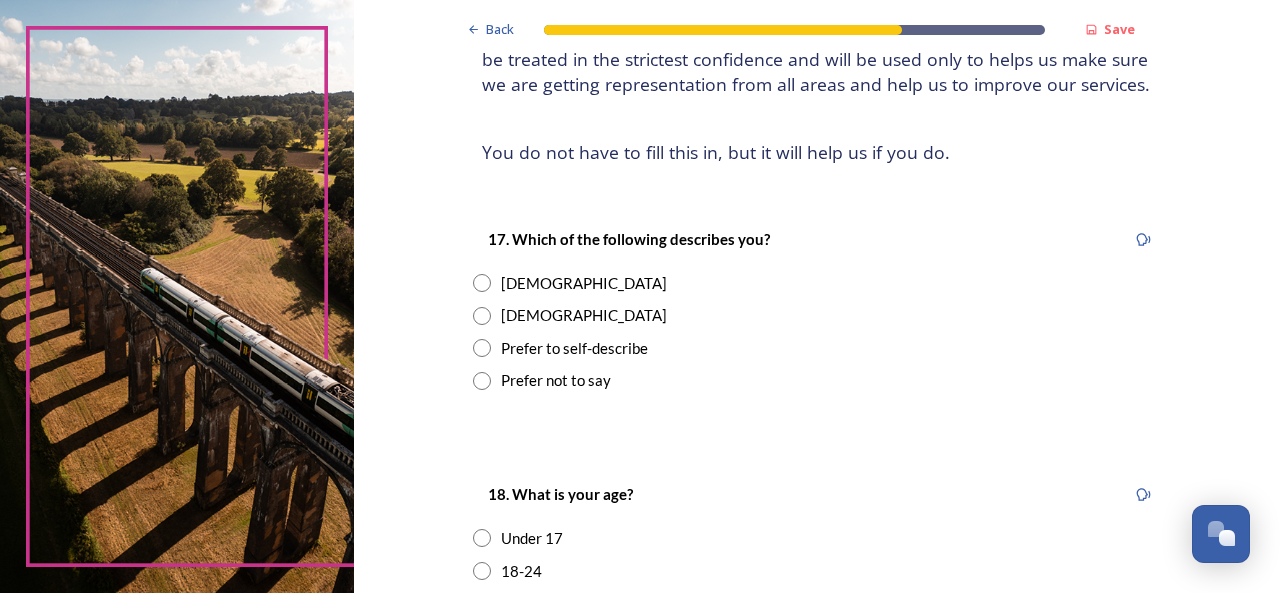 click at bounding box center [482, 283] 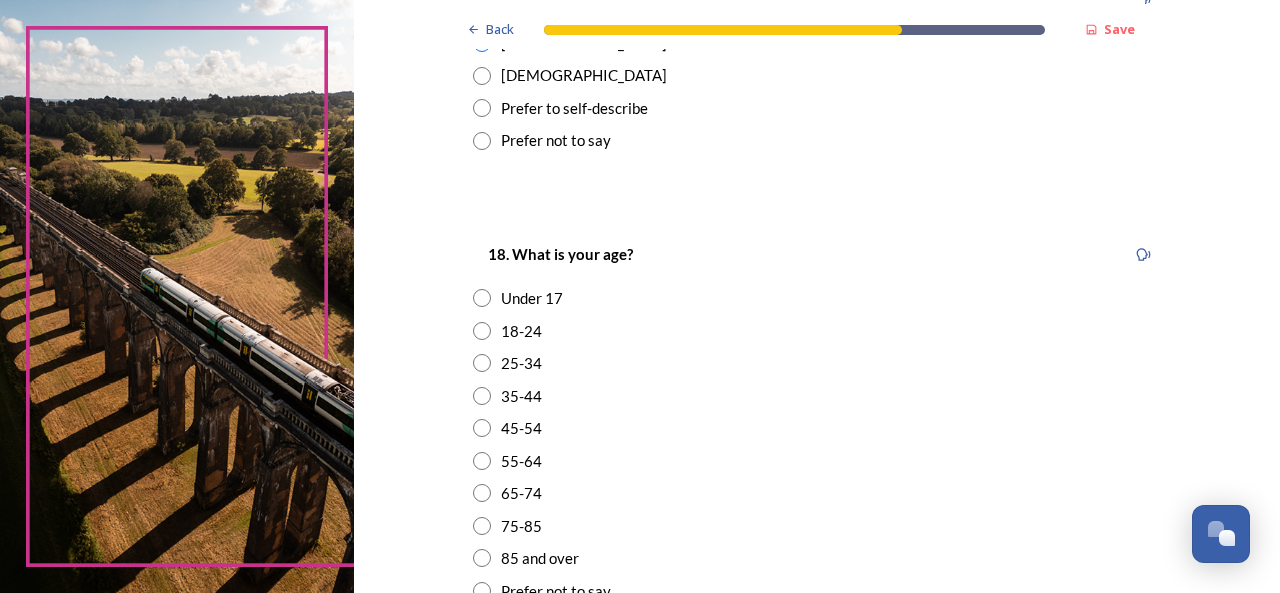 scroll, scrollTop: 500, scrollLeft: 0, axis: vertical 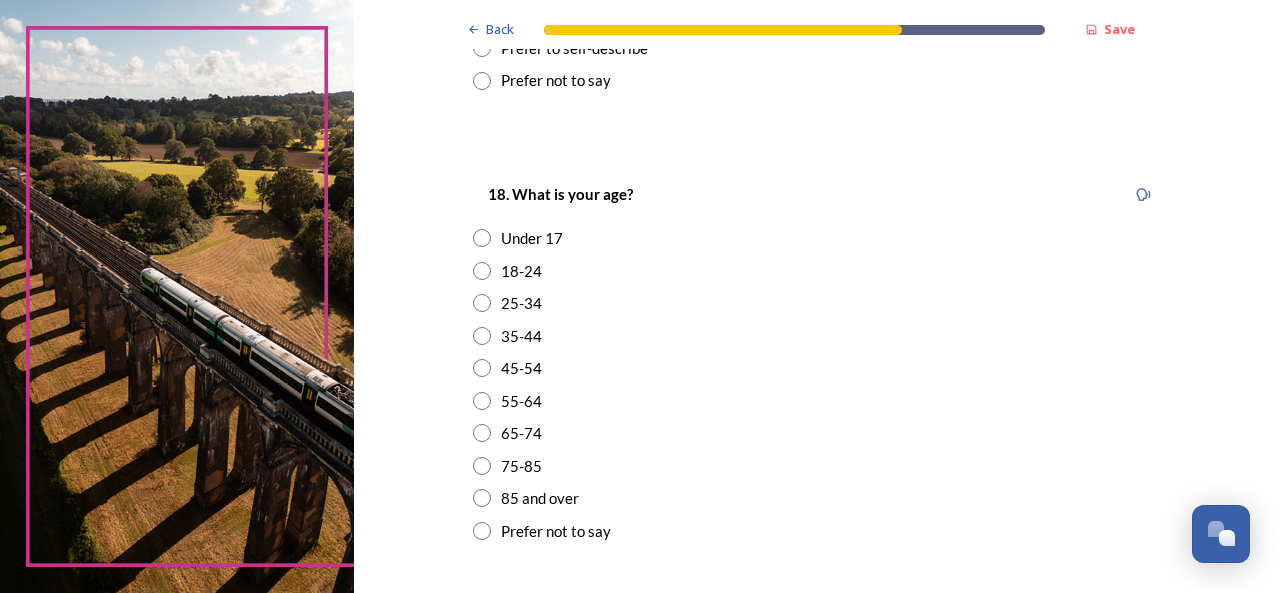 click at bounding box center (482, 368) 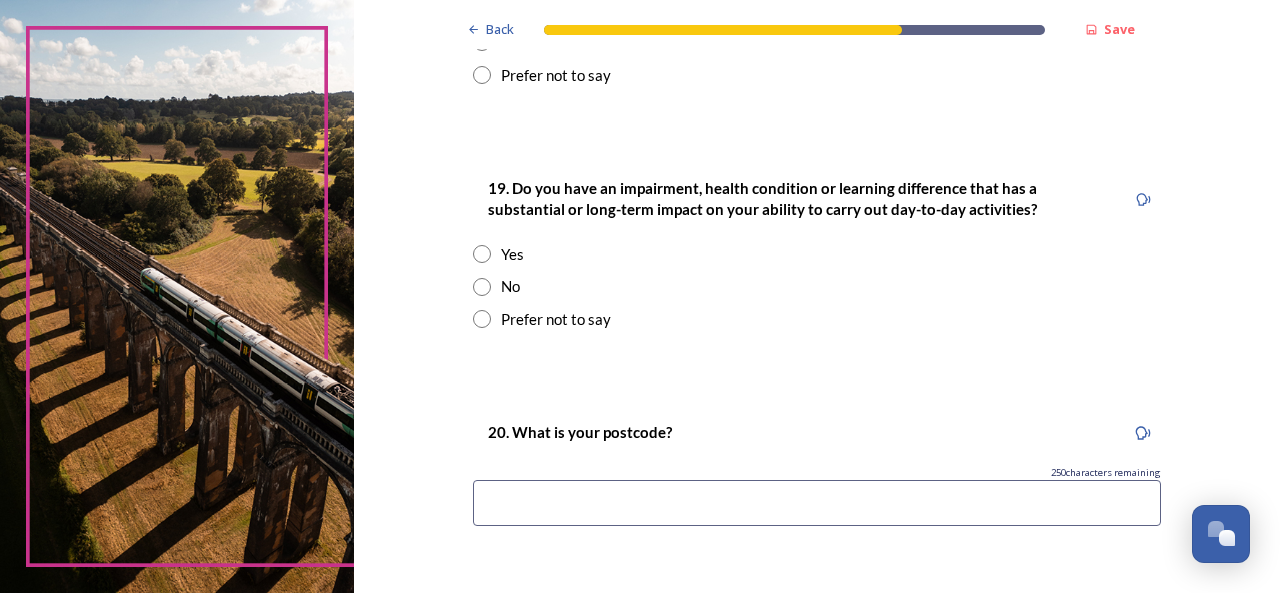 scroll, scrollTop: 1000, scrollLeft: 0, axis: vertical 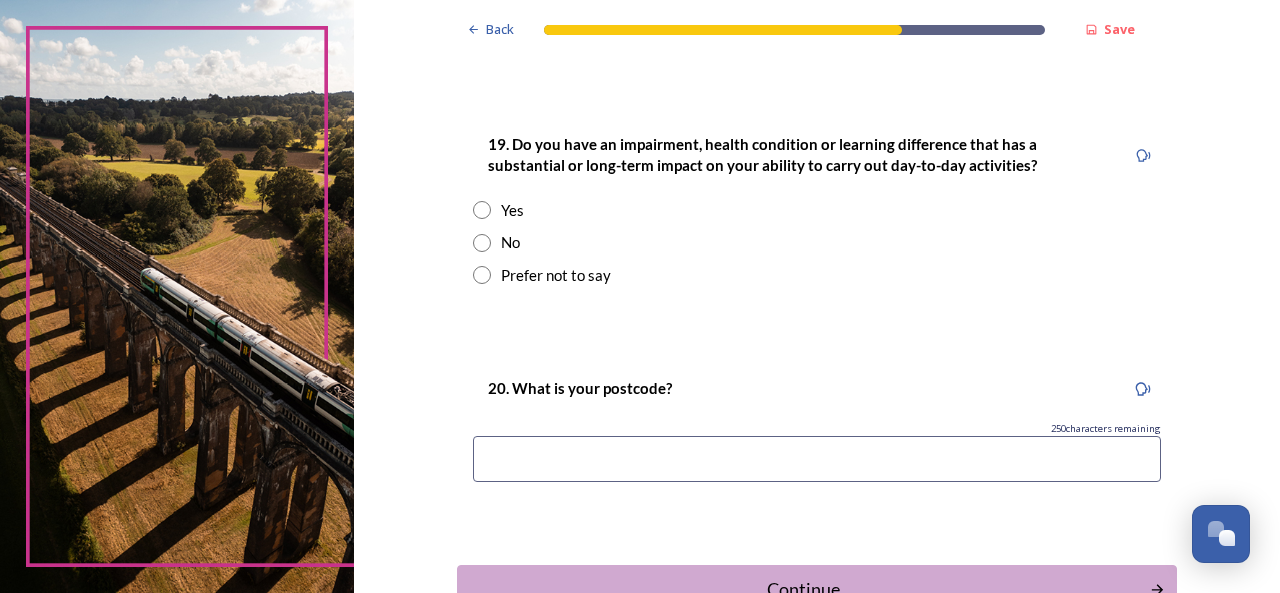 click at bounding box center [482, 243] 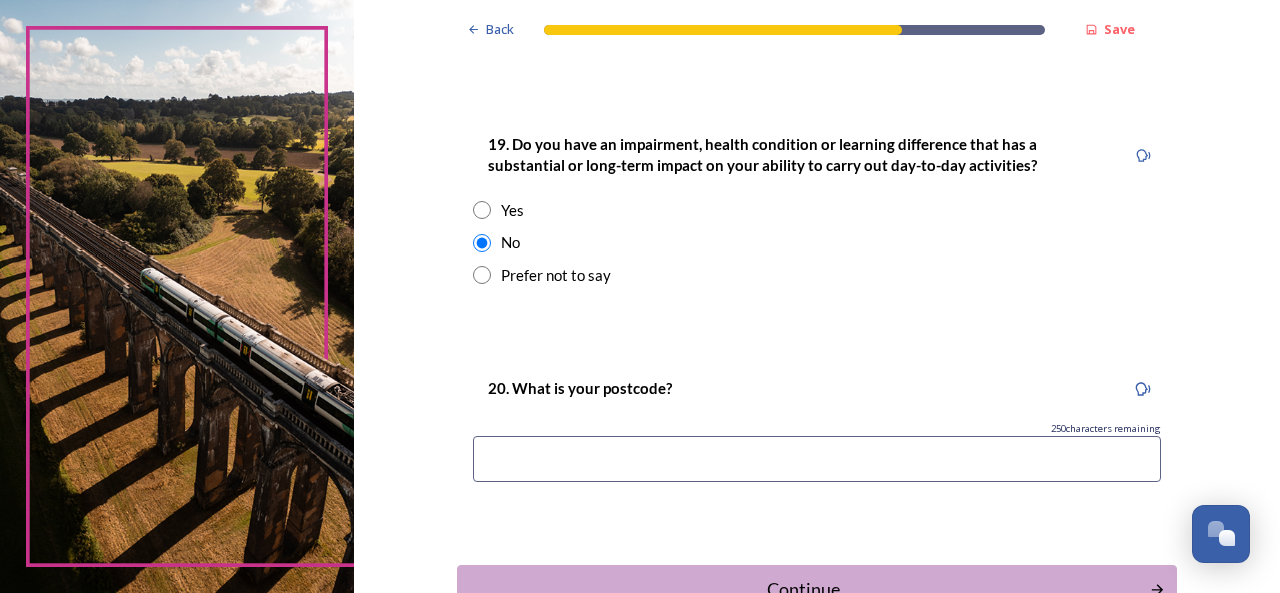 scroll, scrollTop: 1100, scrollLeft: 0, axis: vertical 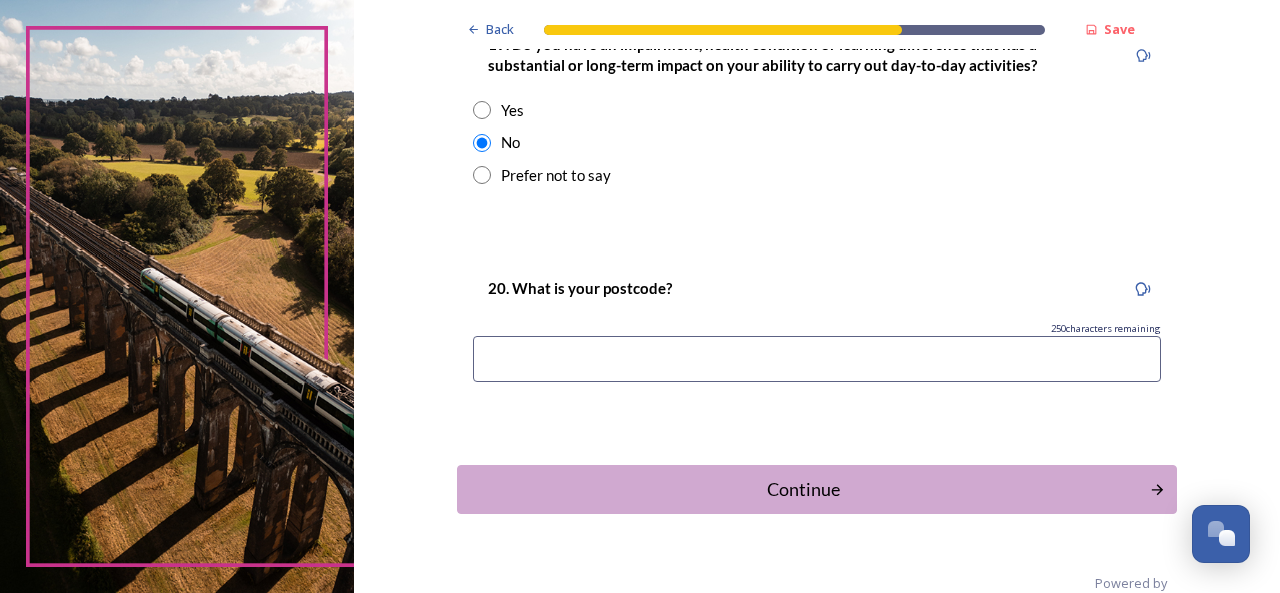 click at bounding box center (817, 359) 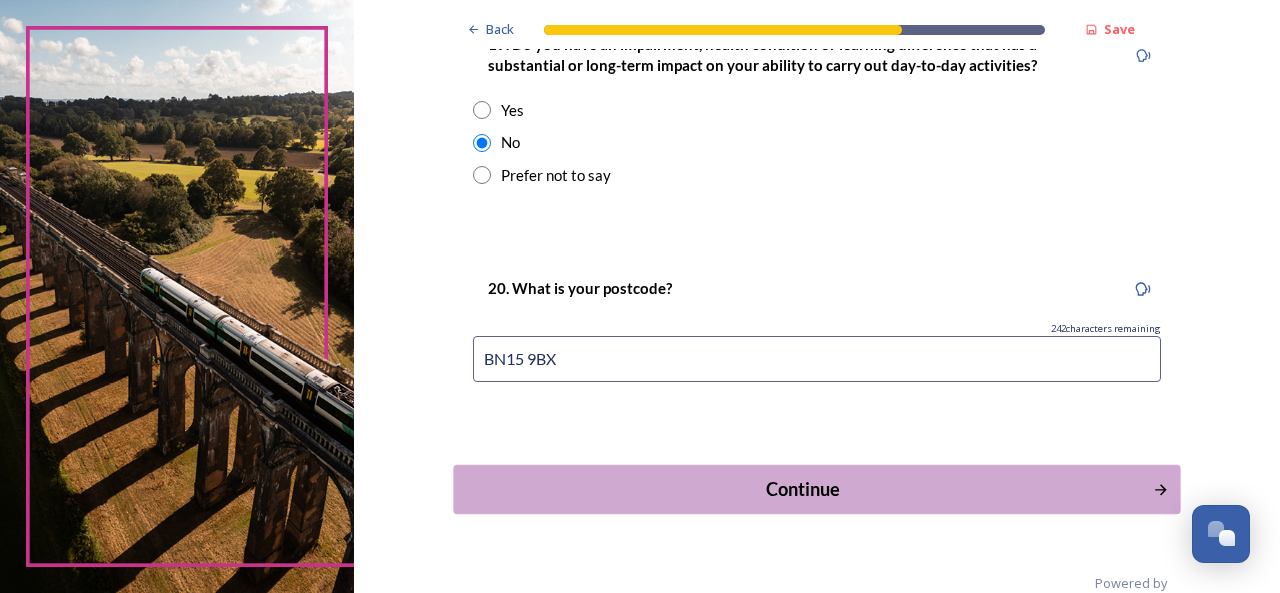 type on "BN15 9BX" 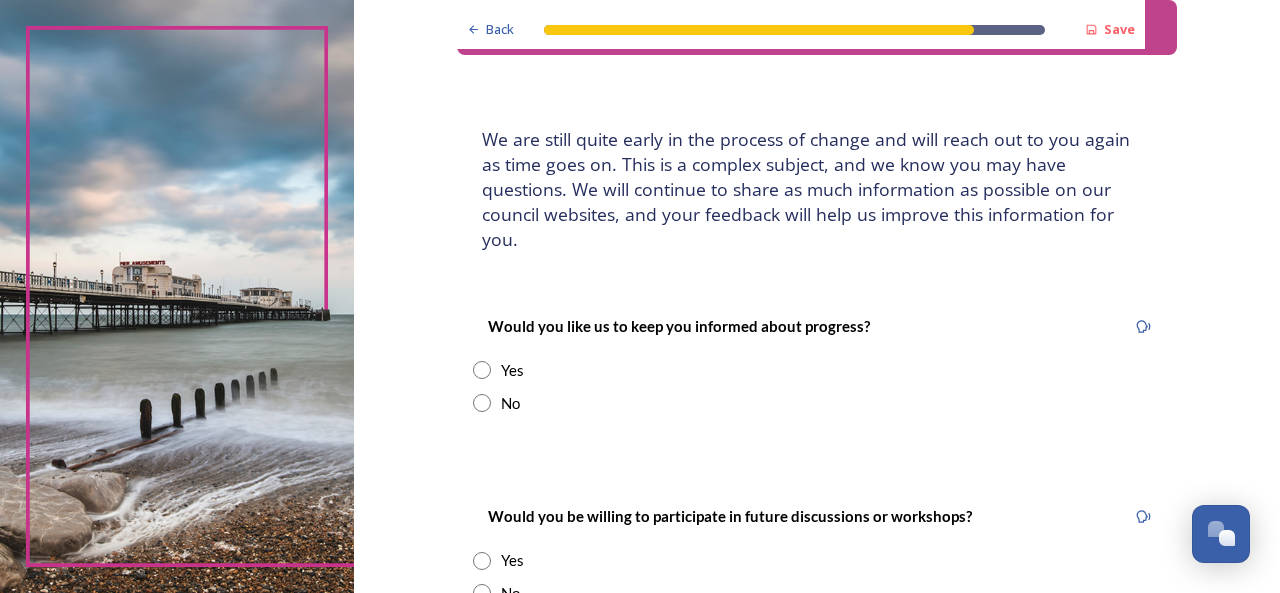 scroll, scrollTop: 100, scrollLeft: 0, axis: vertical 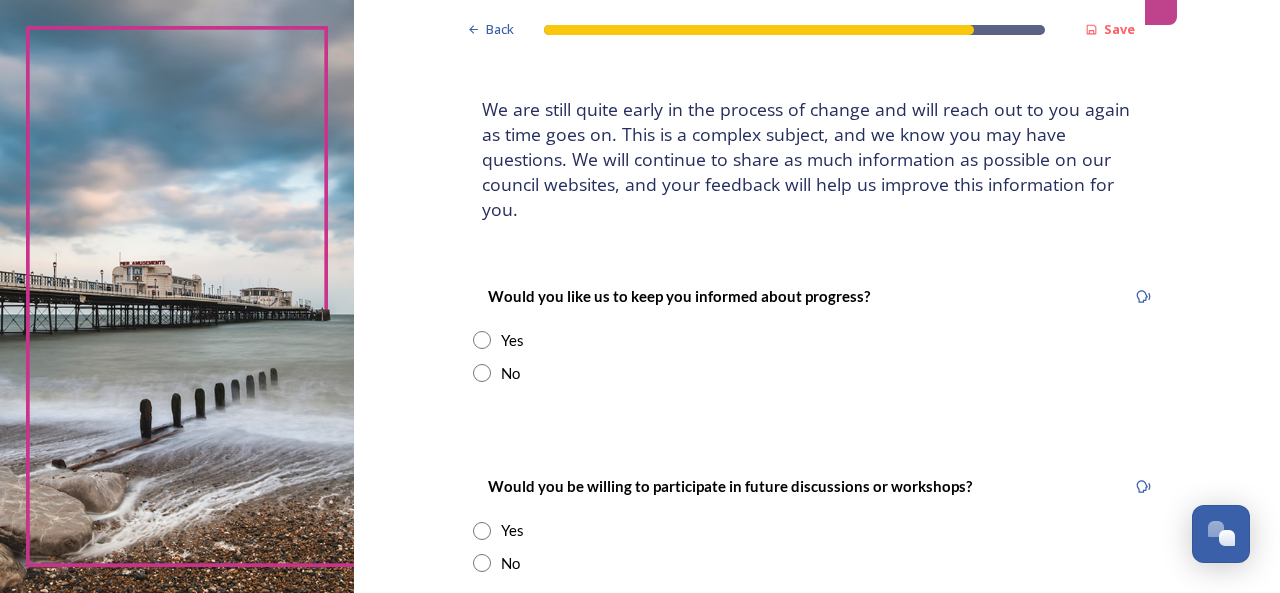 click at bounding box center (482, 340) 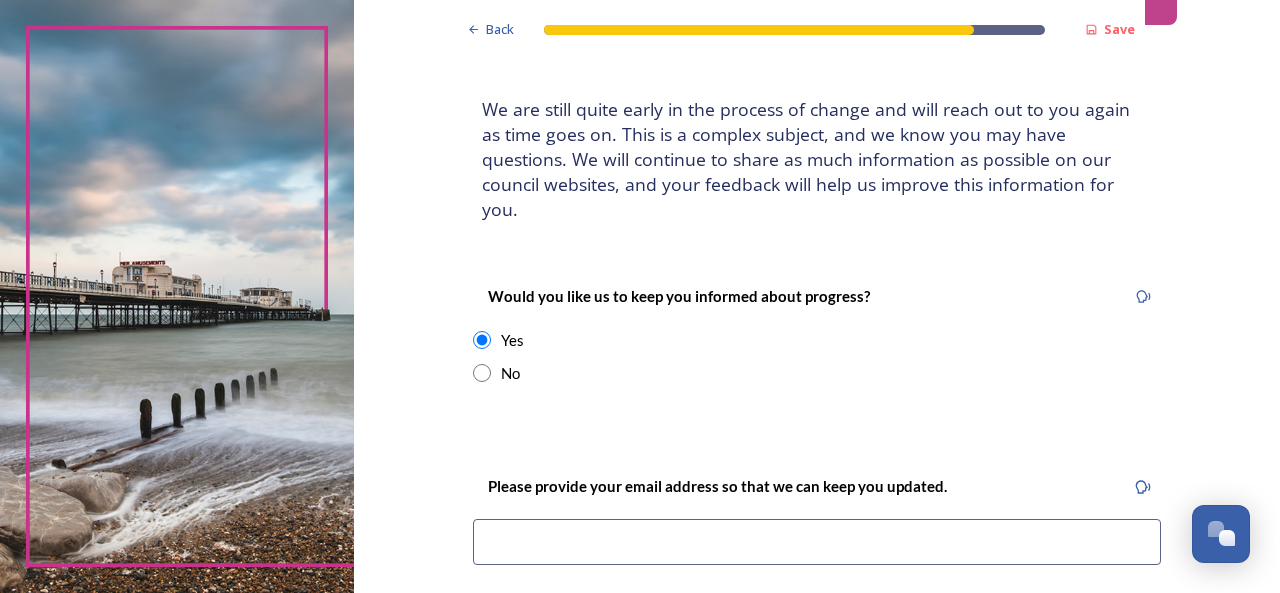 scroll, scrollTop: 200, scrollLeft: 0, axis: vertical 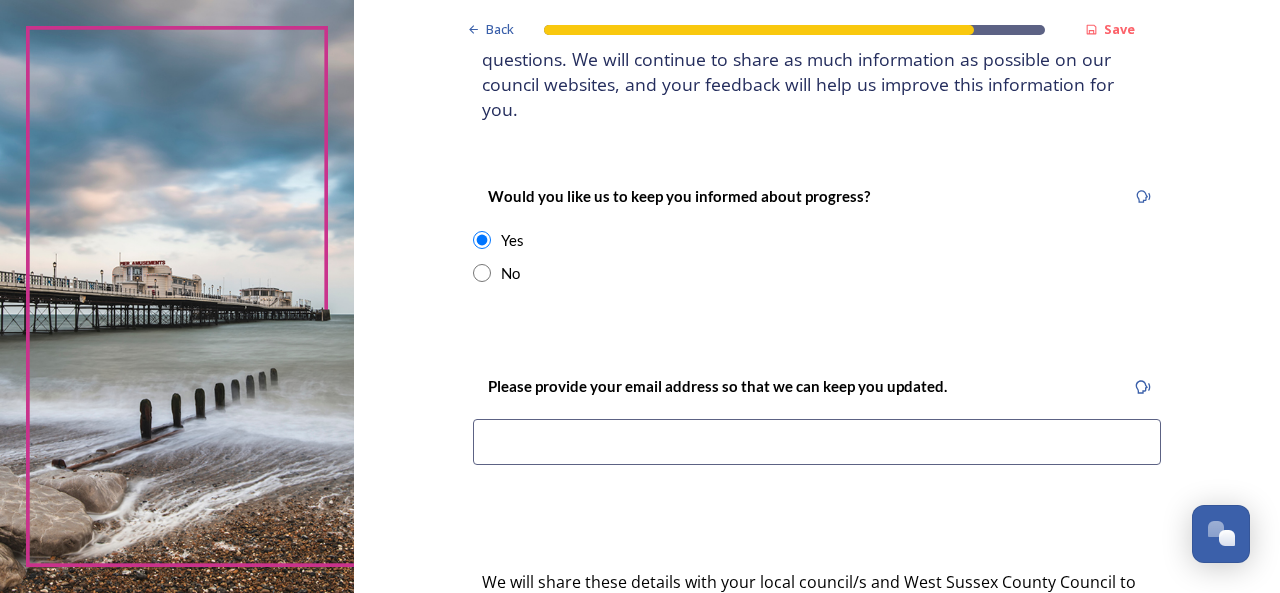 click at bounding box center (817, 442) 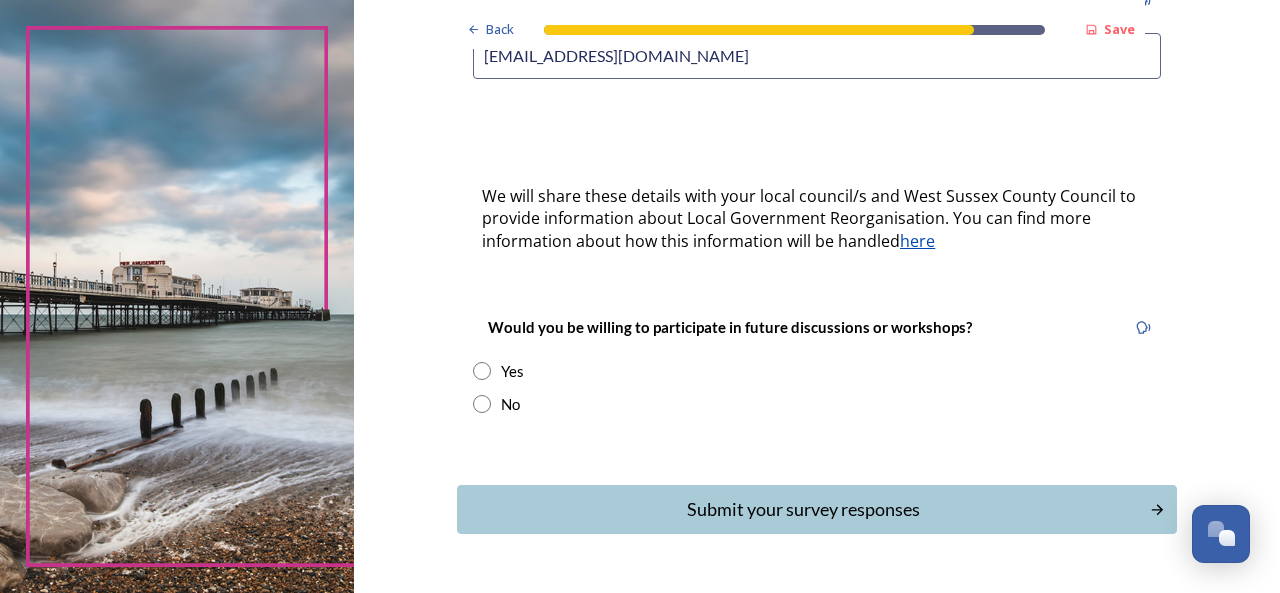 scroll, scrollTop: 616, scrollLeft: 0, axis: vertical 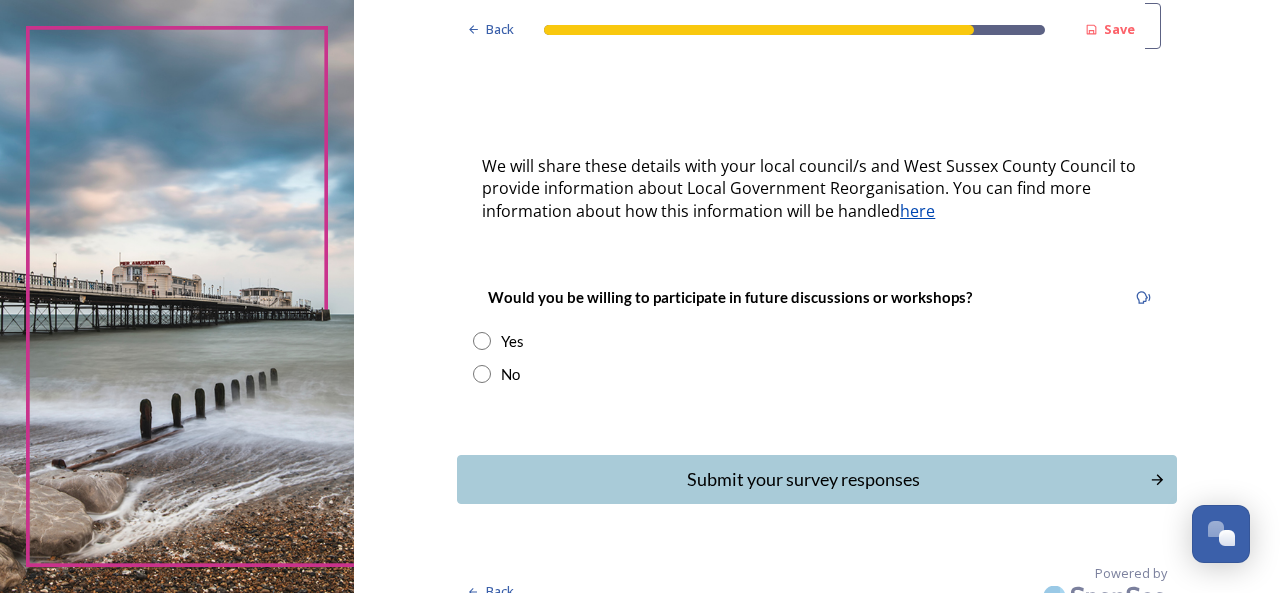 type on "[EMAIL_ADDRESS][DOMAIN_NAME]" 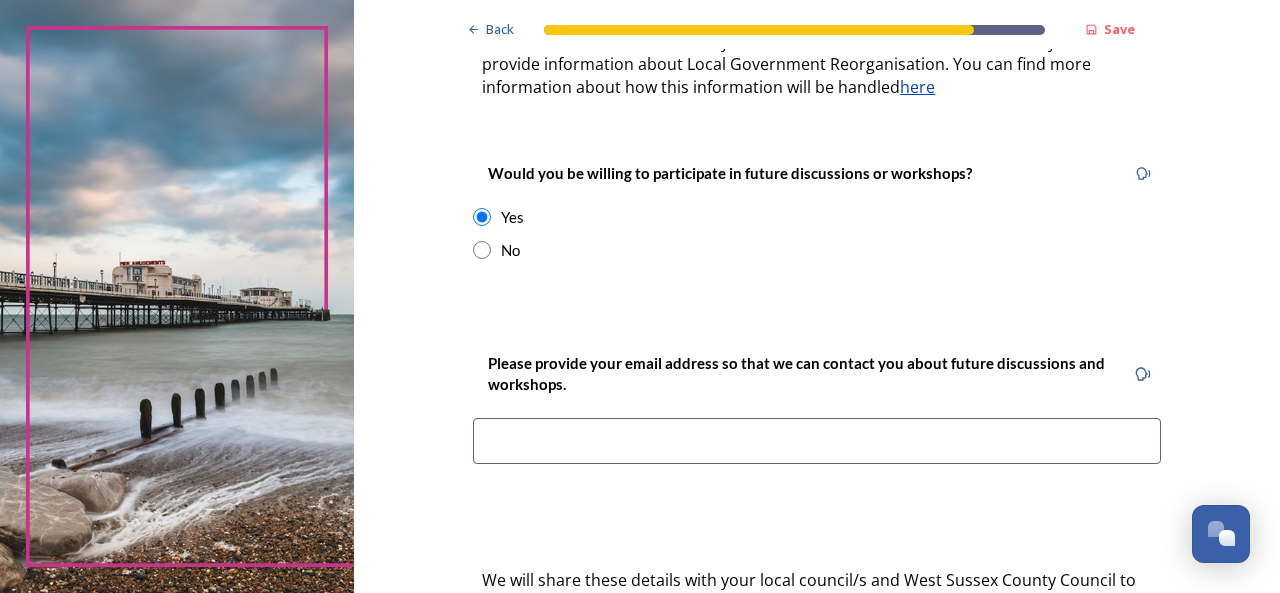 scroll, scrollTop: 816, scrollLeft: 0, axis: vertical 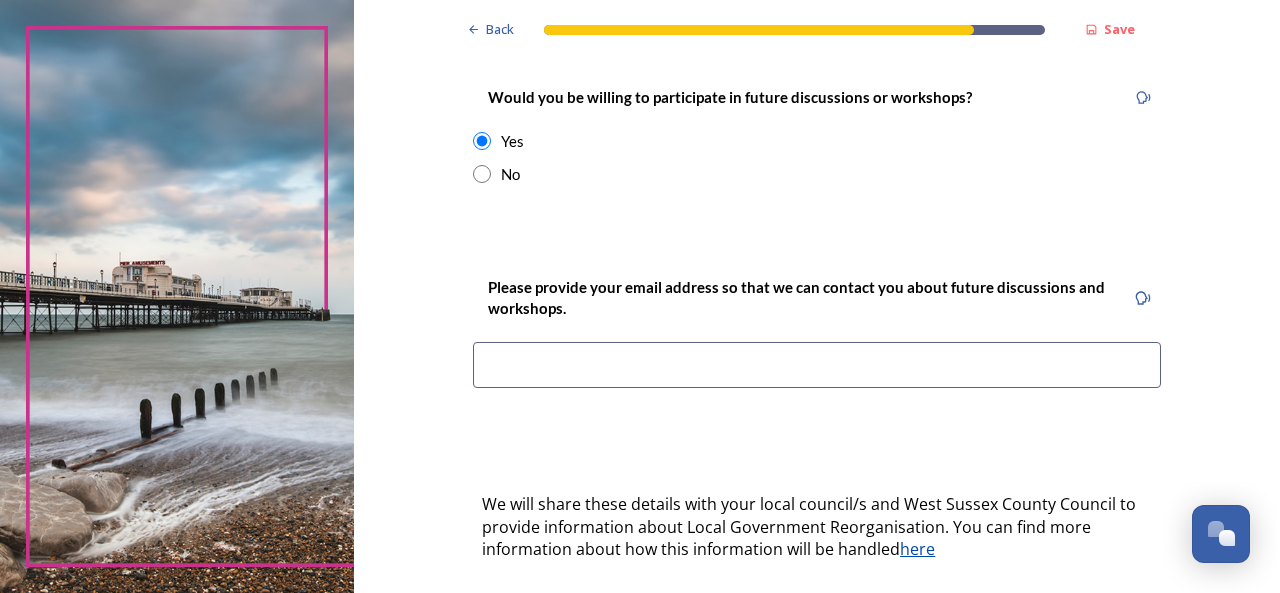 click at bounding box center (817, 365) 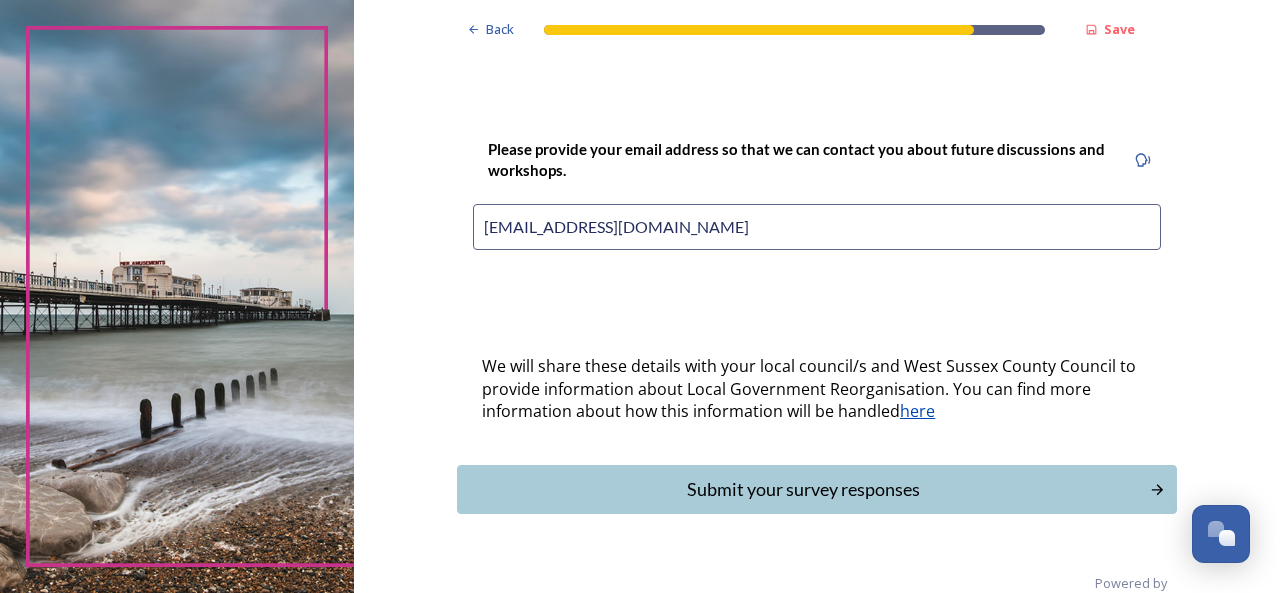 scroll, scrollTop: 964, scrollLeft: 0, axis: vertical 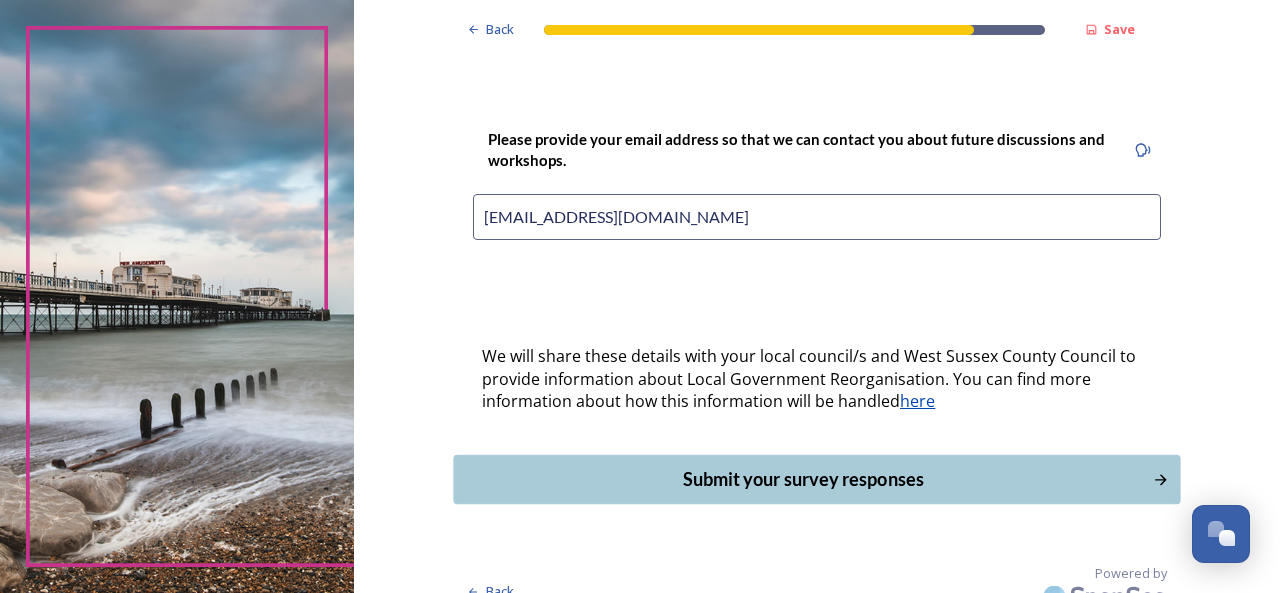 type on "[EMAIL_ADDRESS][DOMAIN_NAME]" 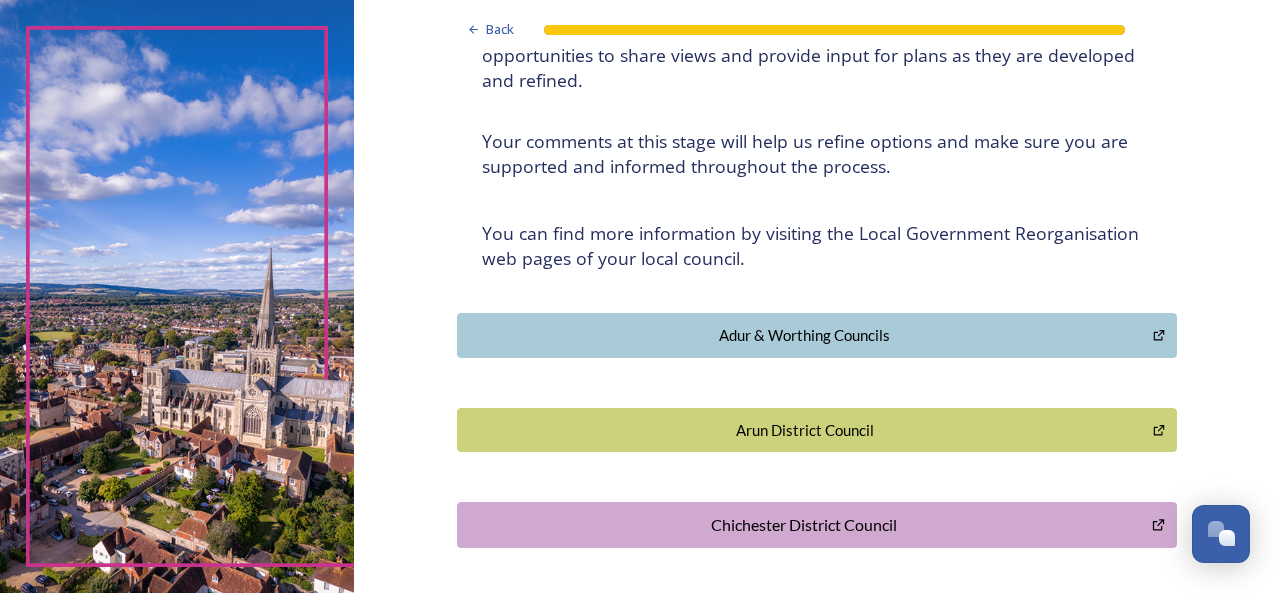 scroll, scrollTop: 300, scrollLeft: 0, axis: vertical 